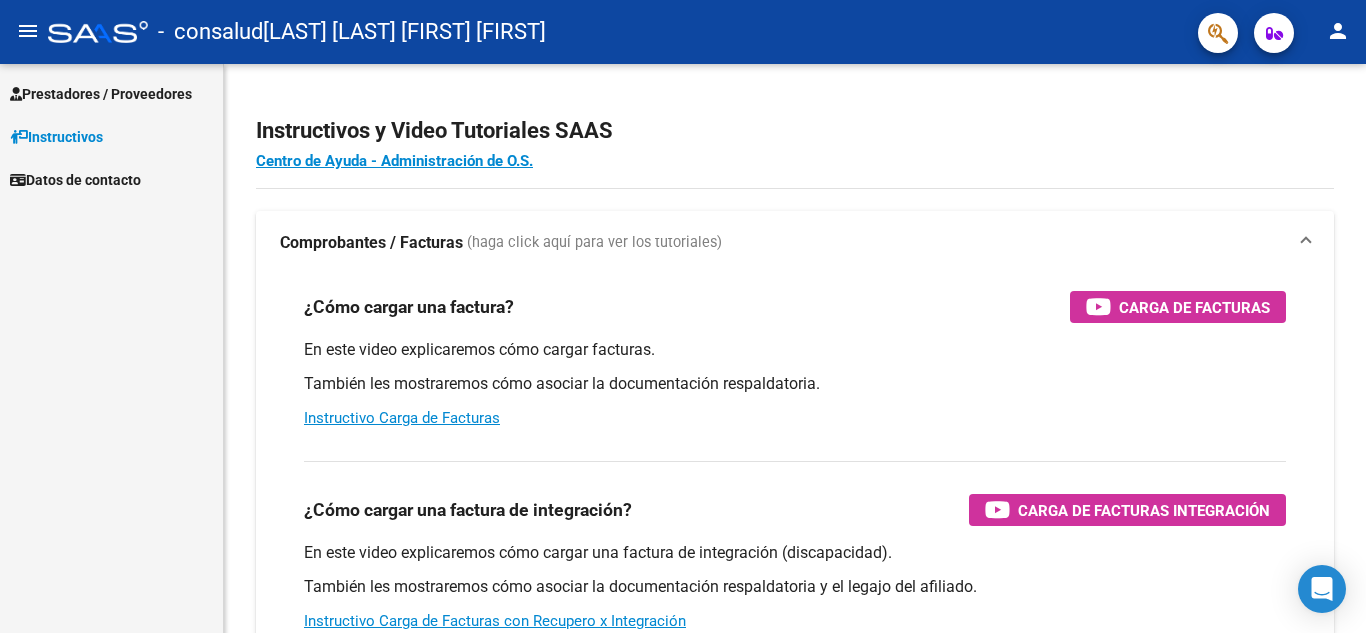 scroll, scrollTop: 0, scrollLeft: 0, axis: both 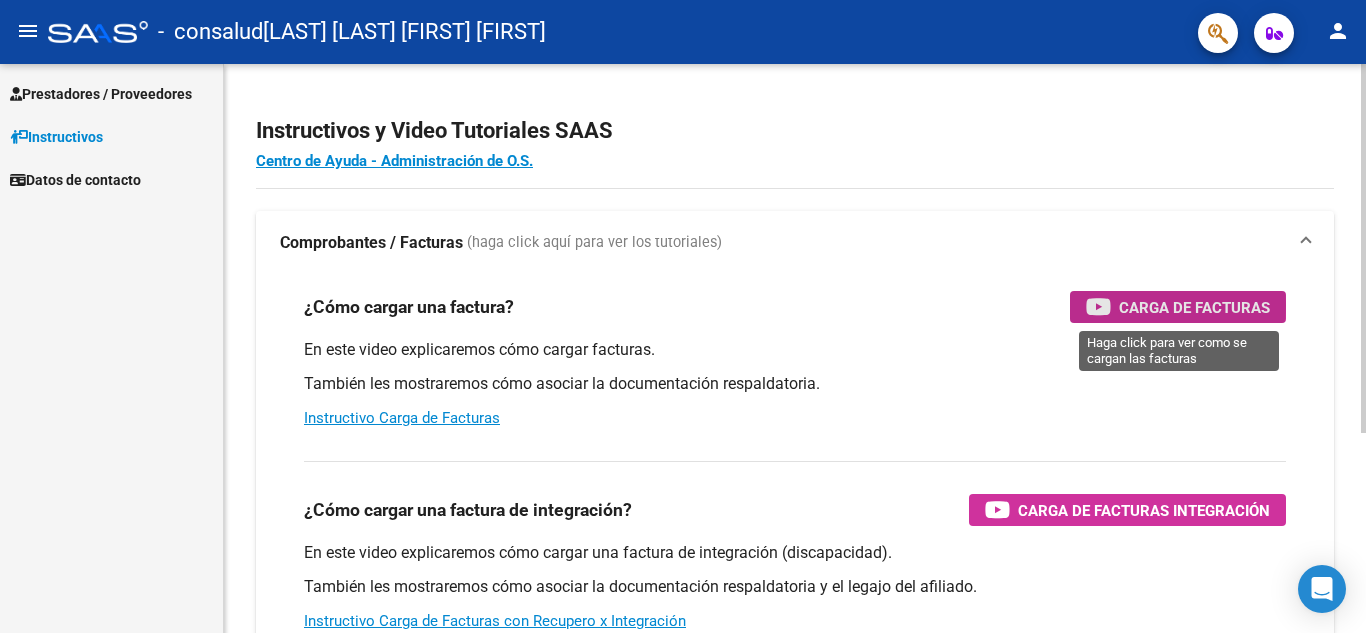 click on "Carga de Facturas" at bounding box center (1194, 307) 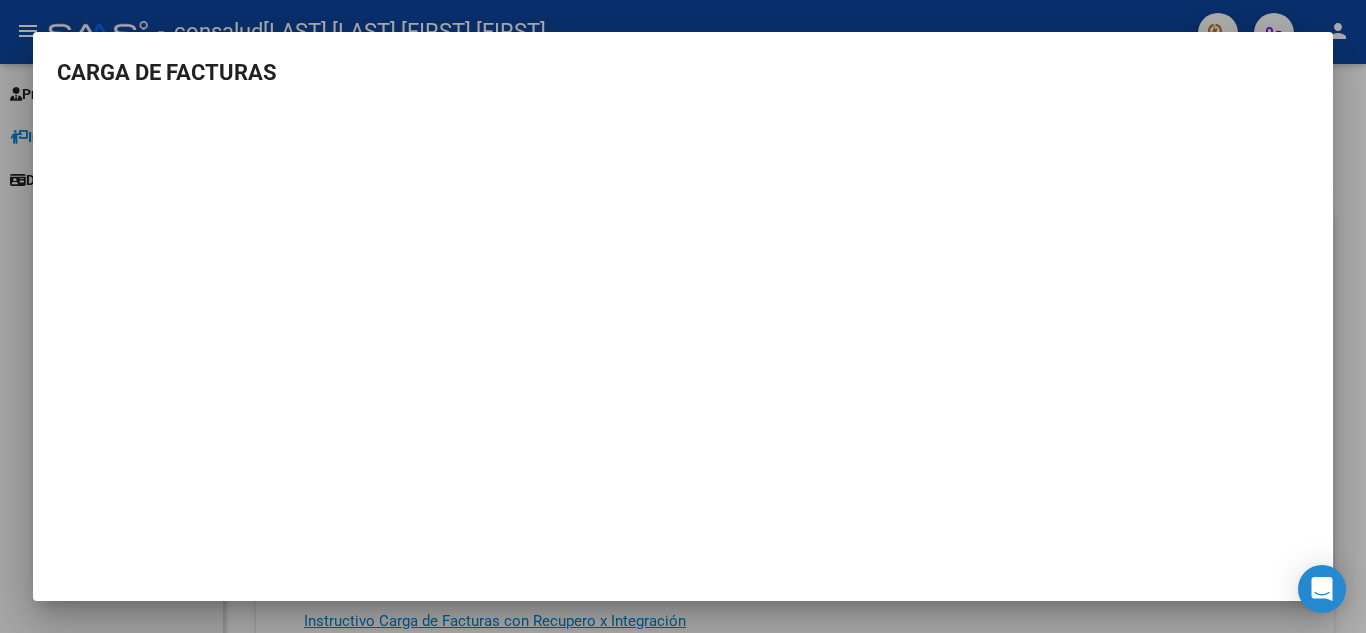 click at bounding box center [683, 316] 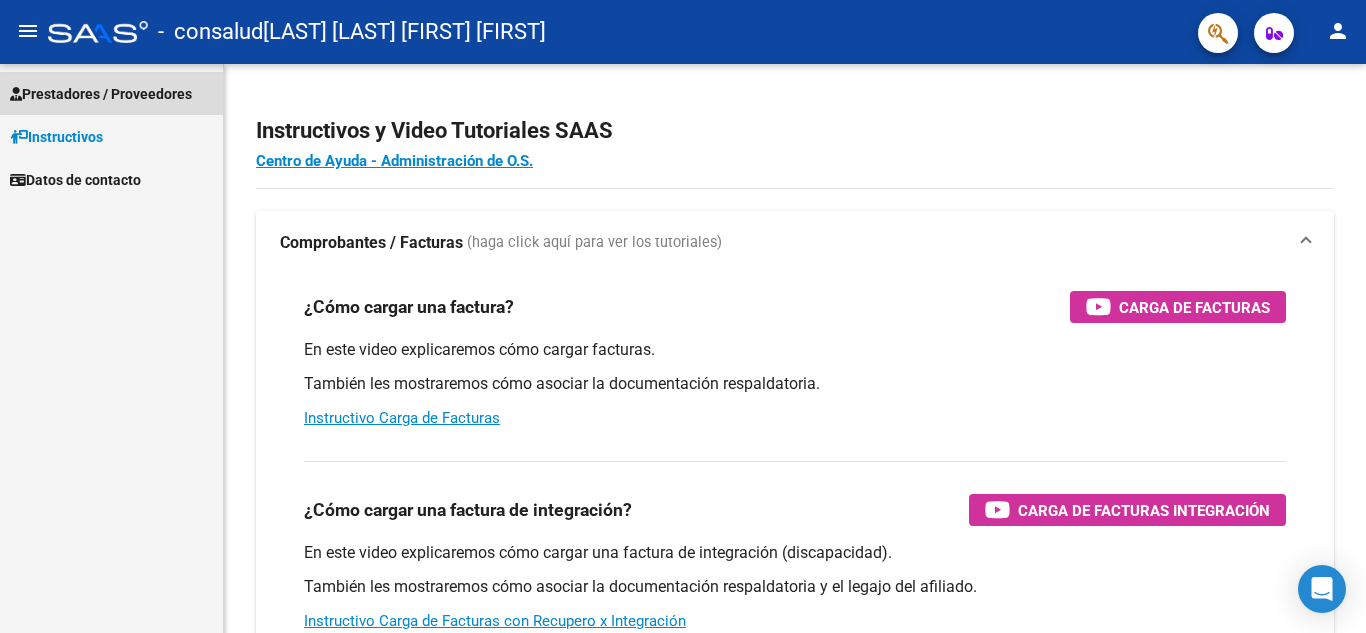 click on "Prestadores / Proveedores" at bounding box center [101, 94] 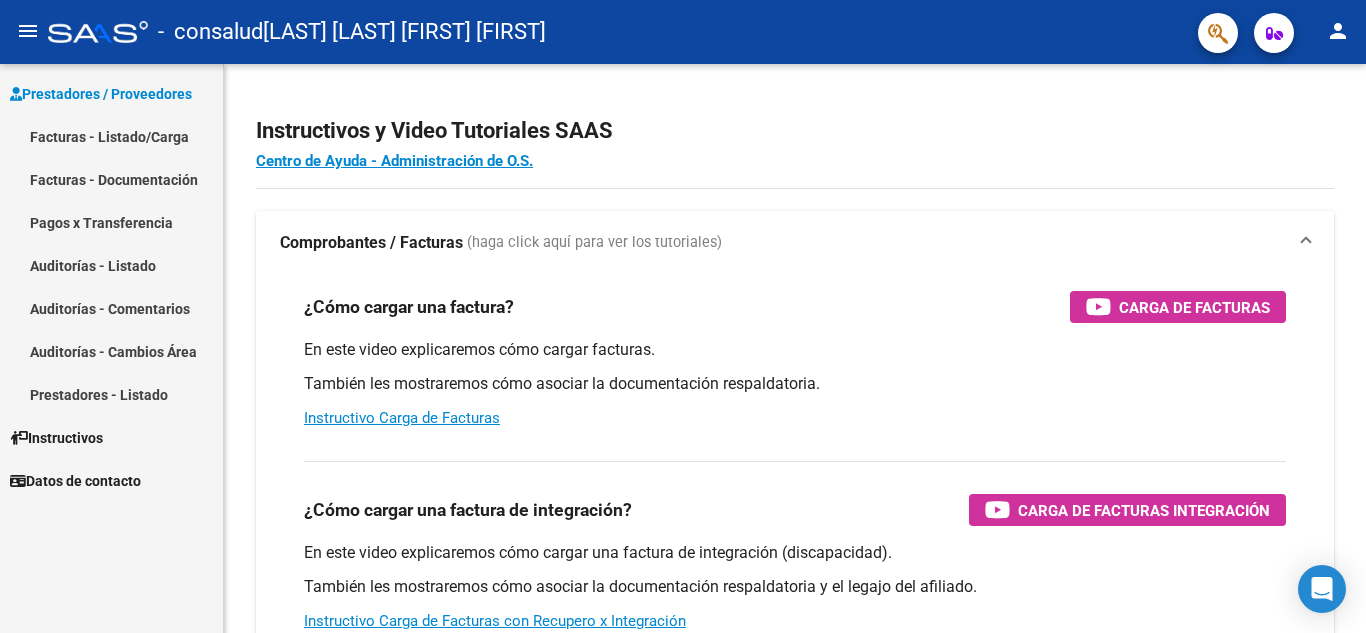click on "Facturas - Listado/Carga" at bounding box center (111, 136) 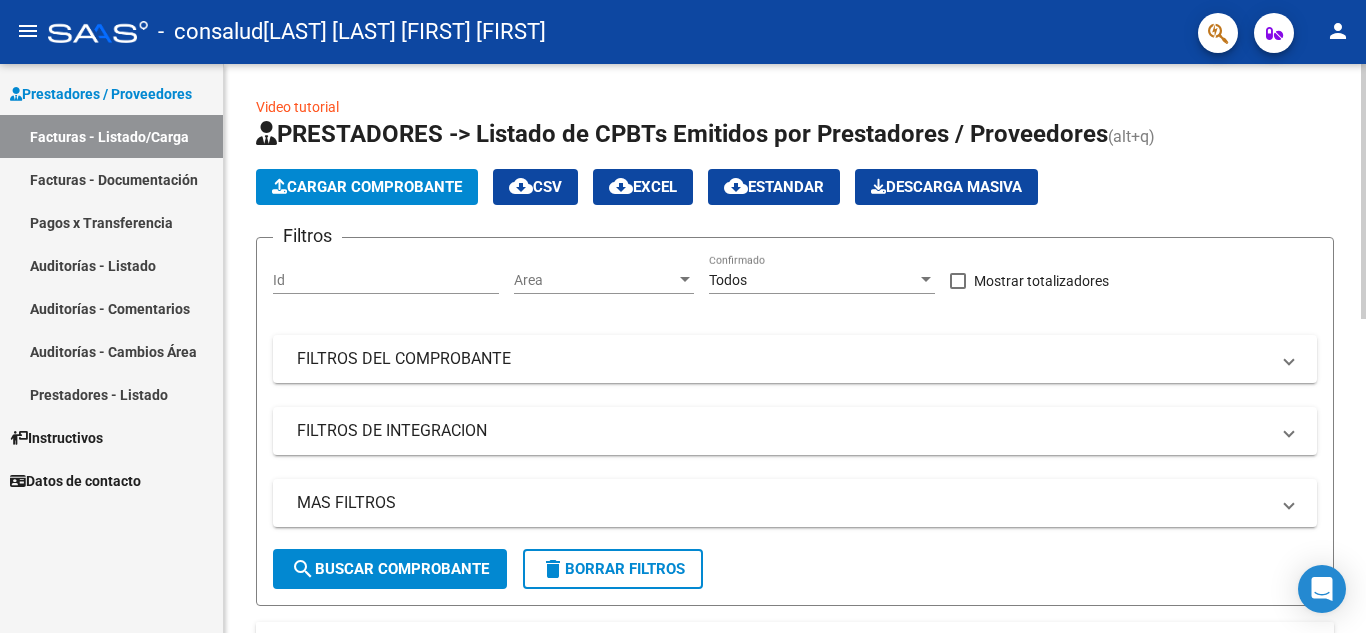 click on "Cargar Comprobante" 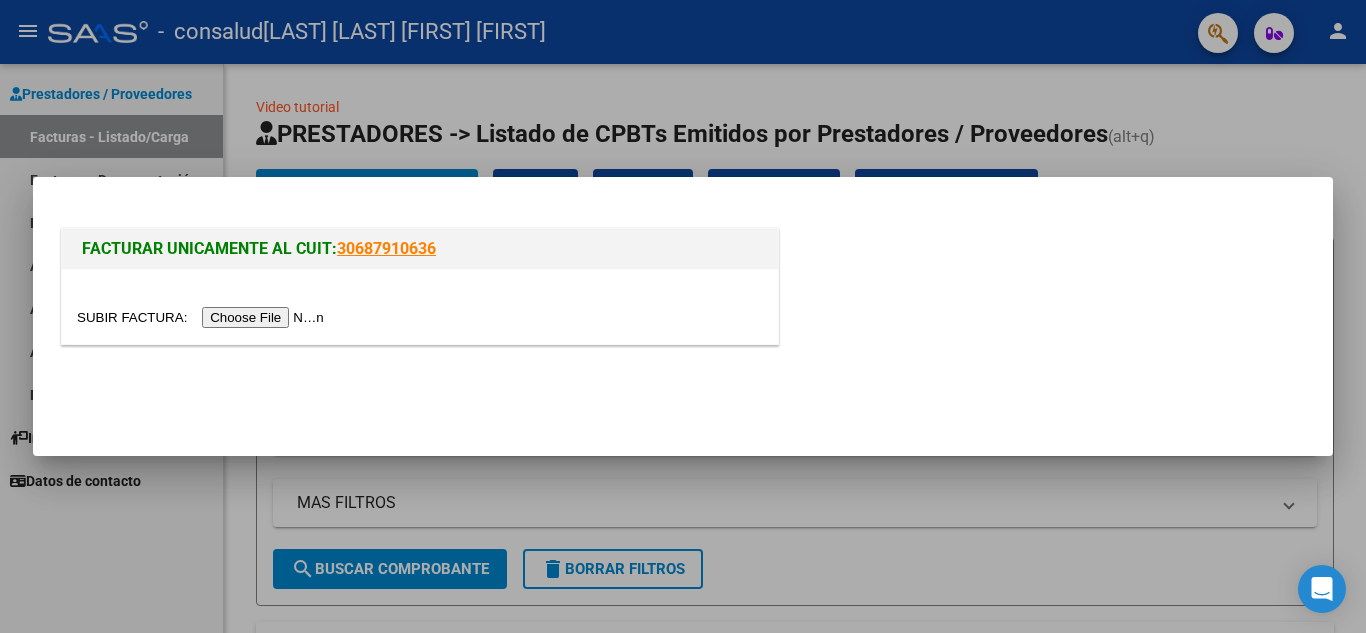 click at bounding box center (203, 317) 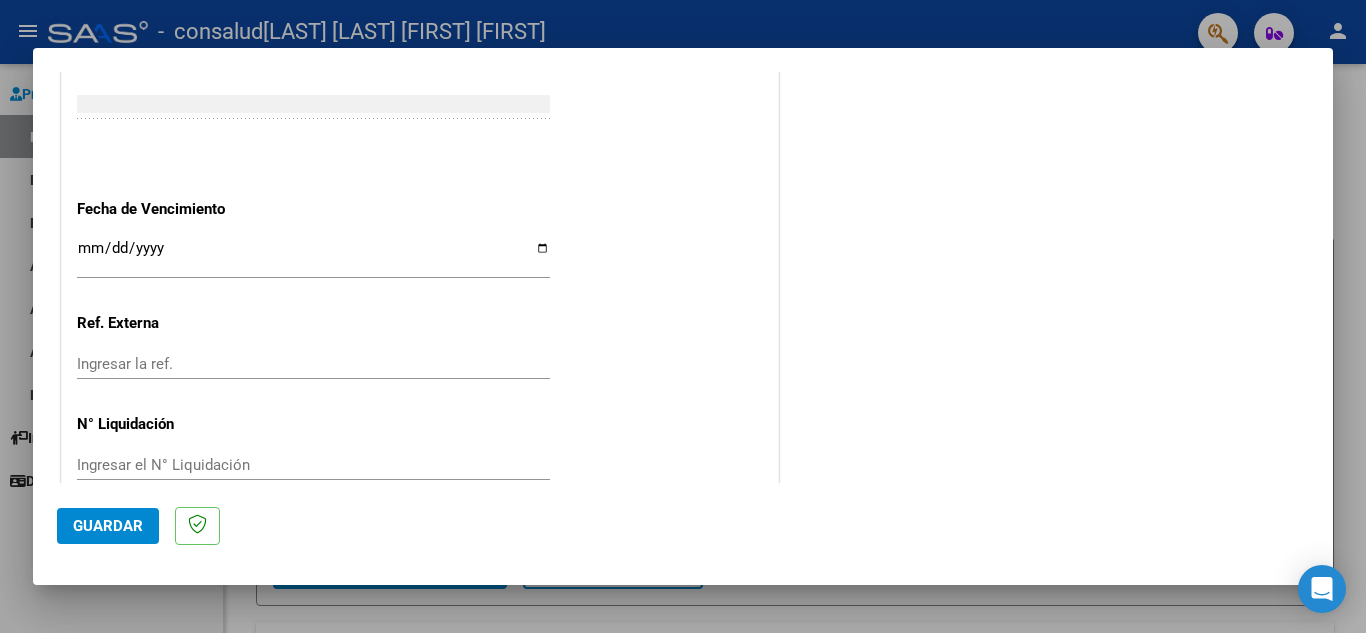 scroll, scrollTop: 1311, scrollLeft: 0, axis: vertical 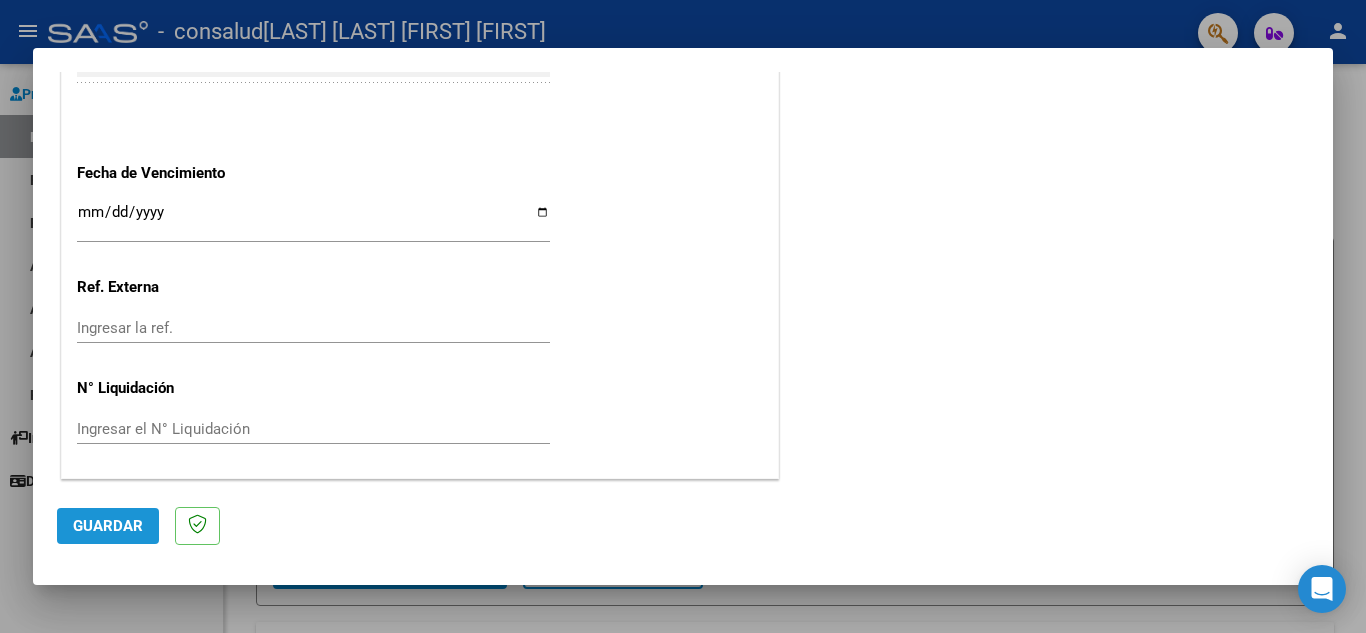 click on "Guardar" 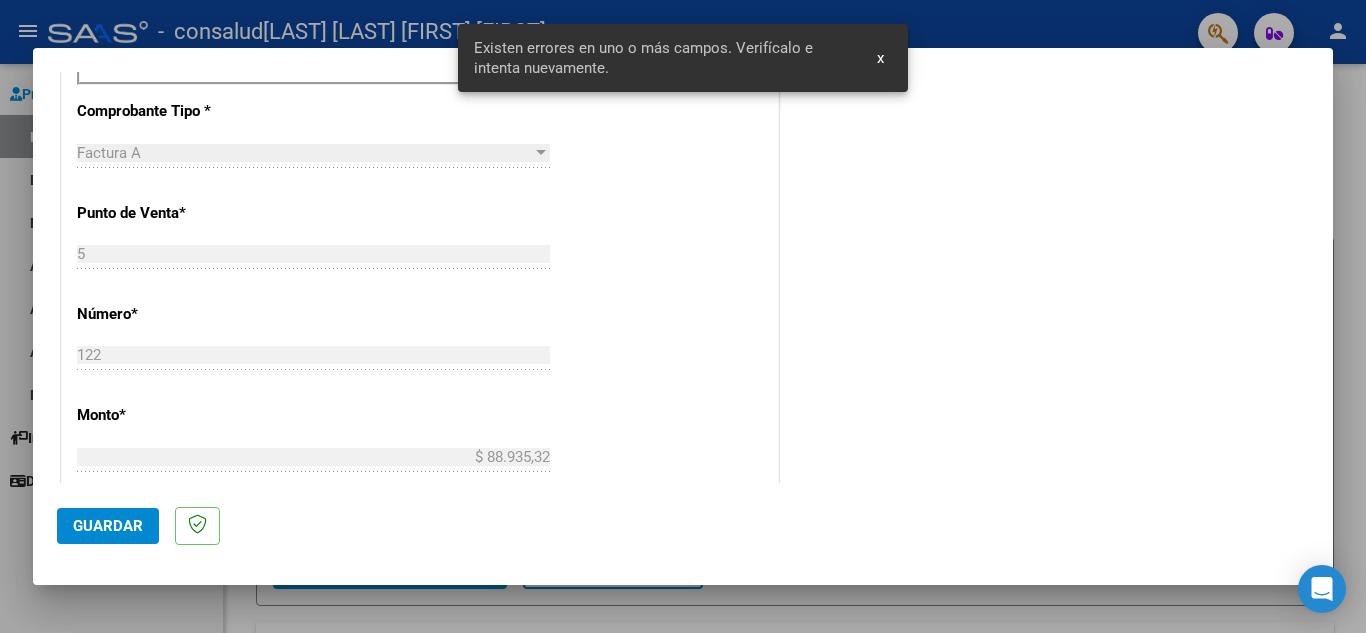 scroll, scrollTop: 453, scrollLeft: 0, axis: vertical 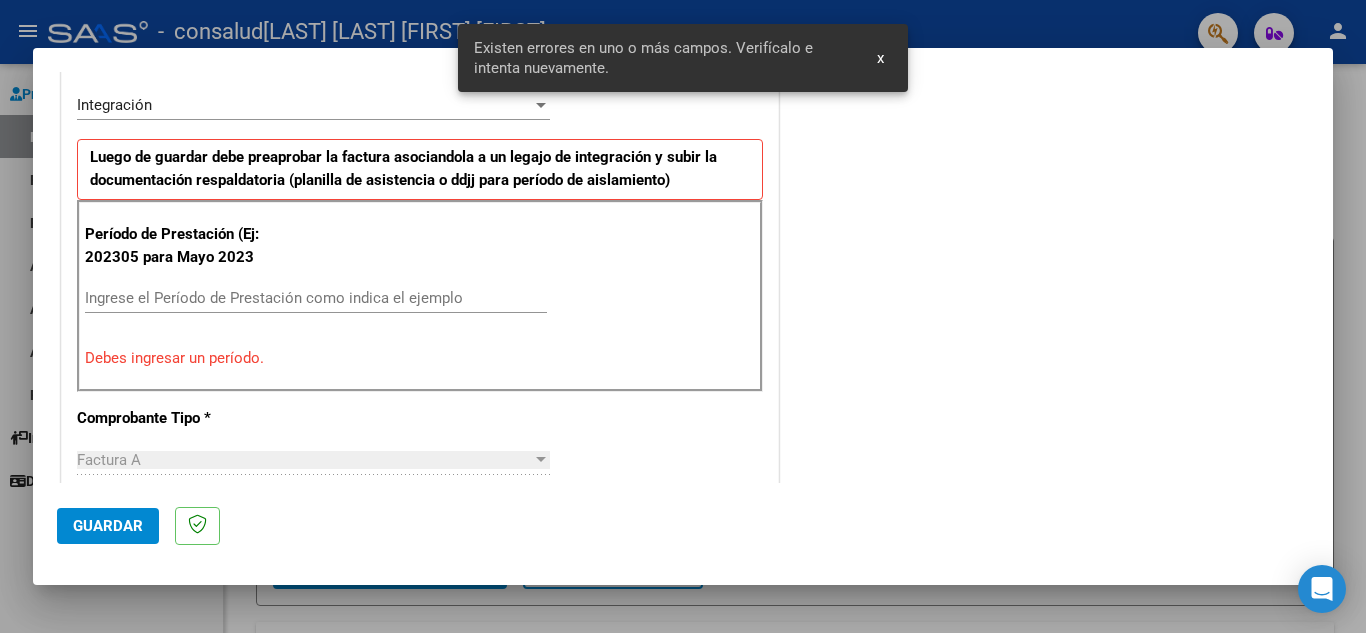 click on "Ingrese el Período de Prestación como indica el ejemplo" at bounding box center (316, 298) 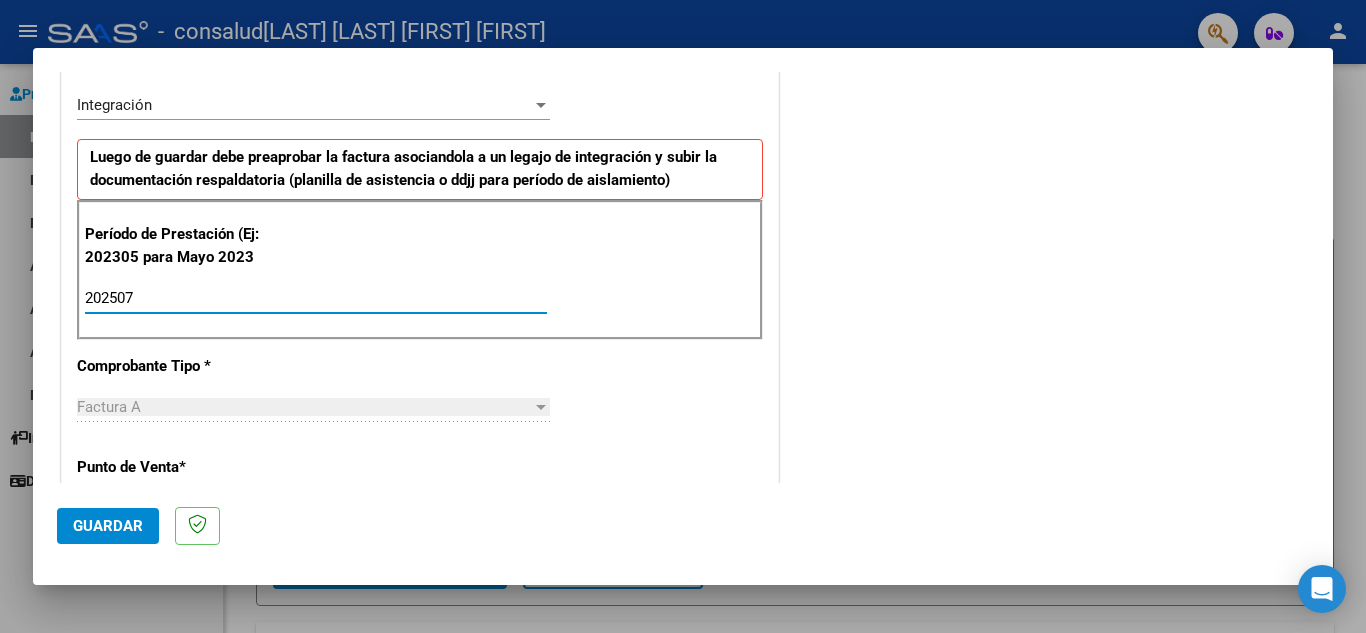 type on "202507" 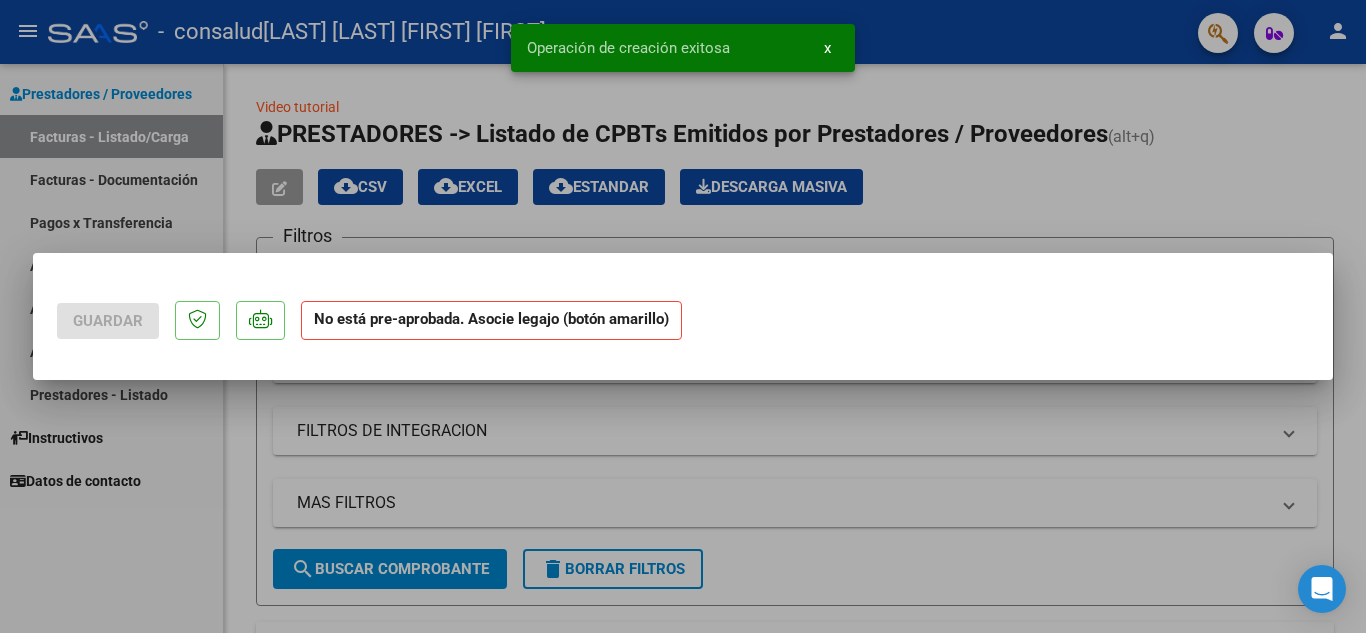 scroll, scrollTop: 0, scrollLeft: 0, axis: both 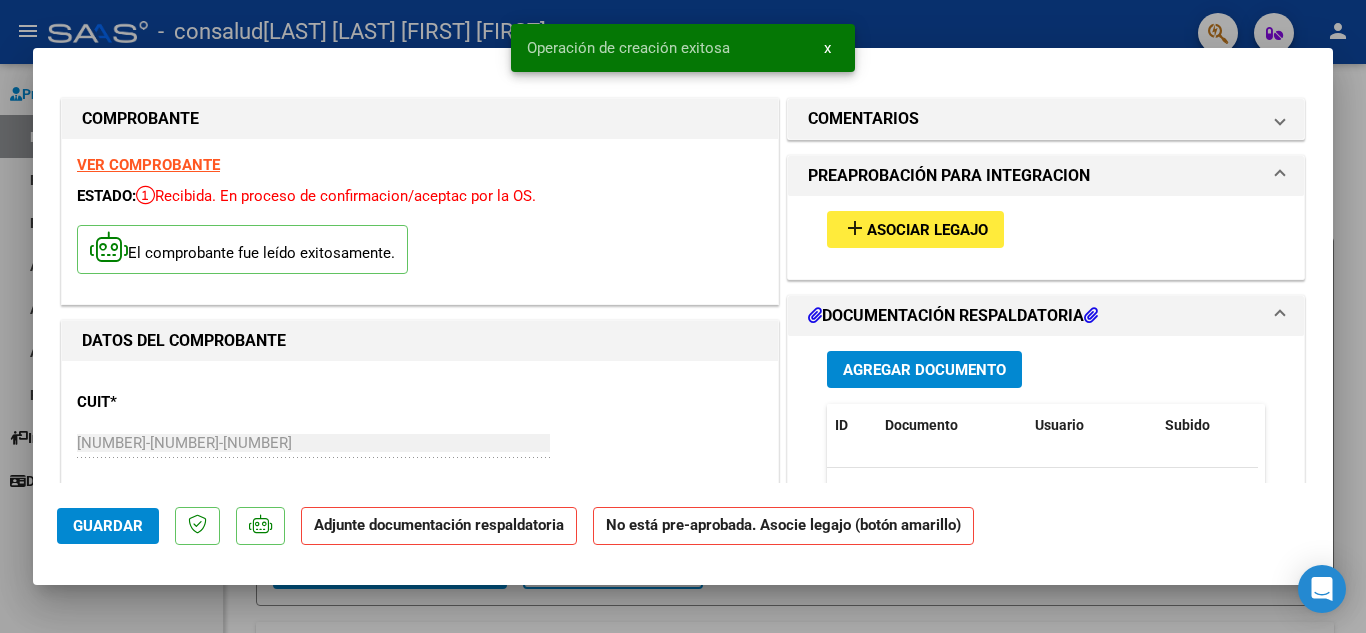 click on "Asociar Legajo" at bounding box center [927, 230] 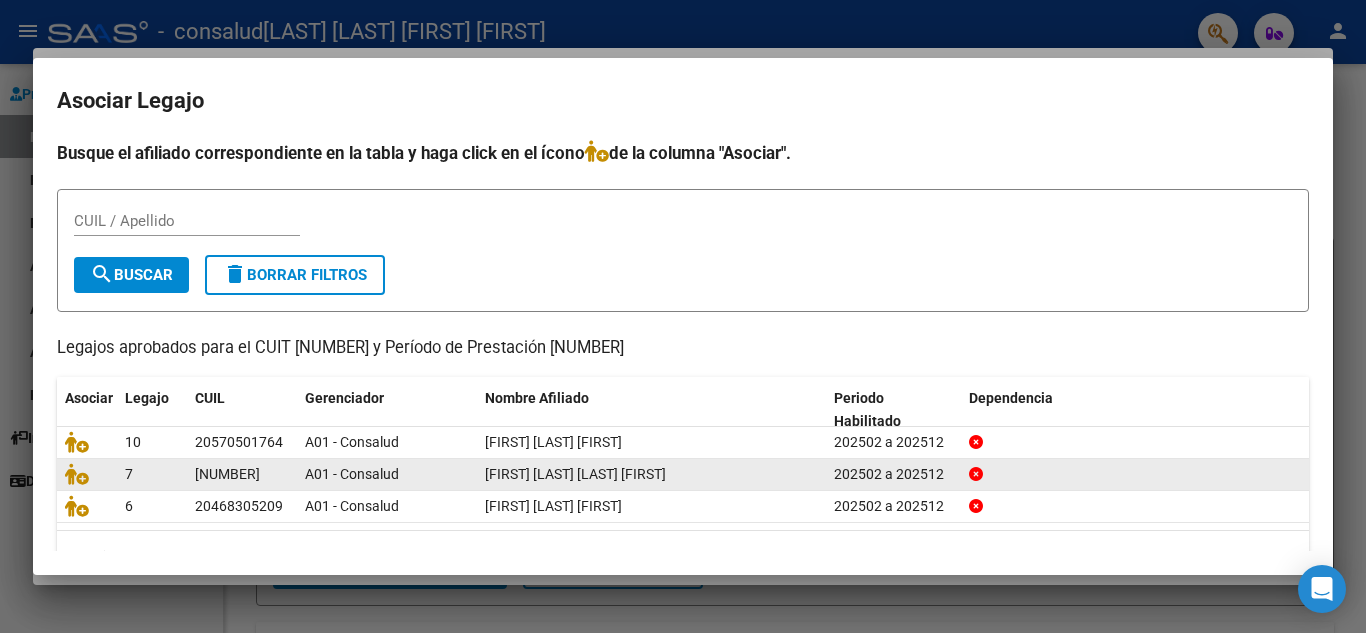 click on "202502 a 202512" 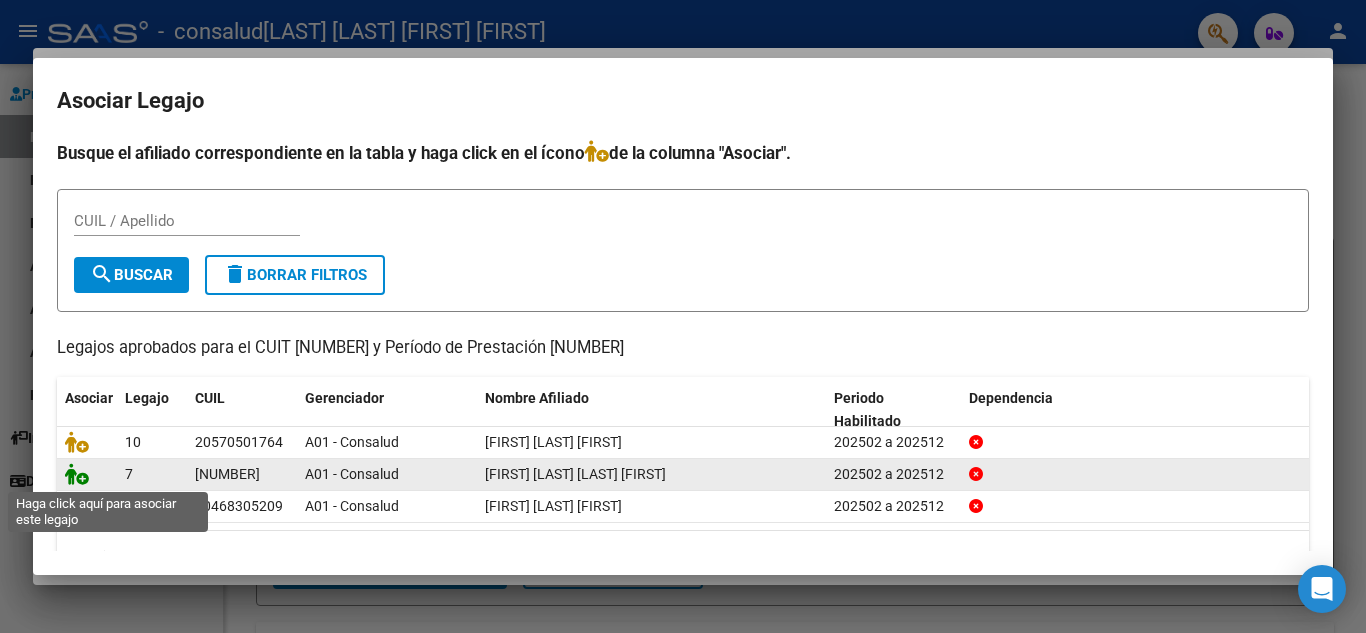 click 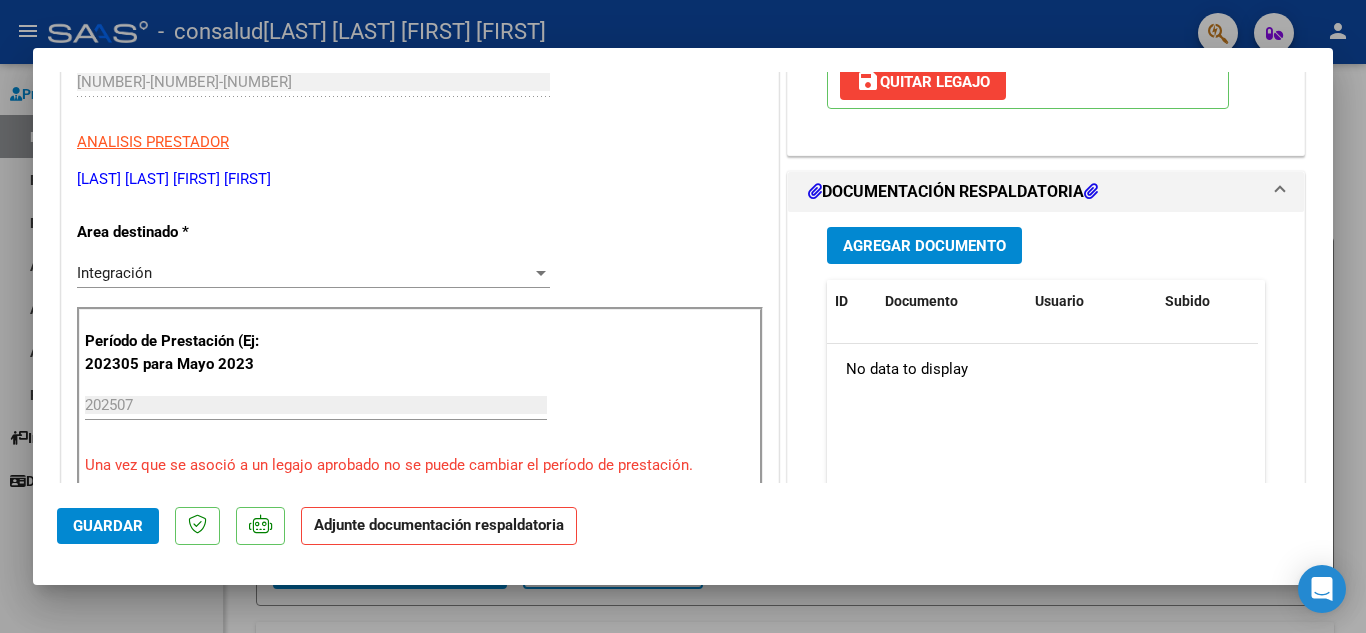 scroll, scrollTop: 300, scrollLeft: 0, axis: vertical 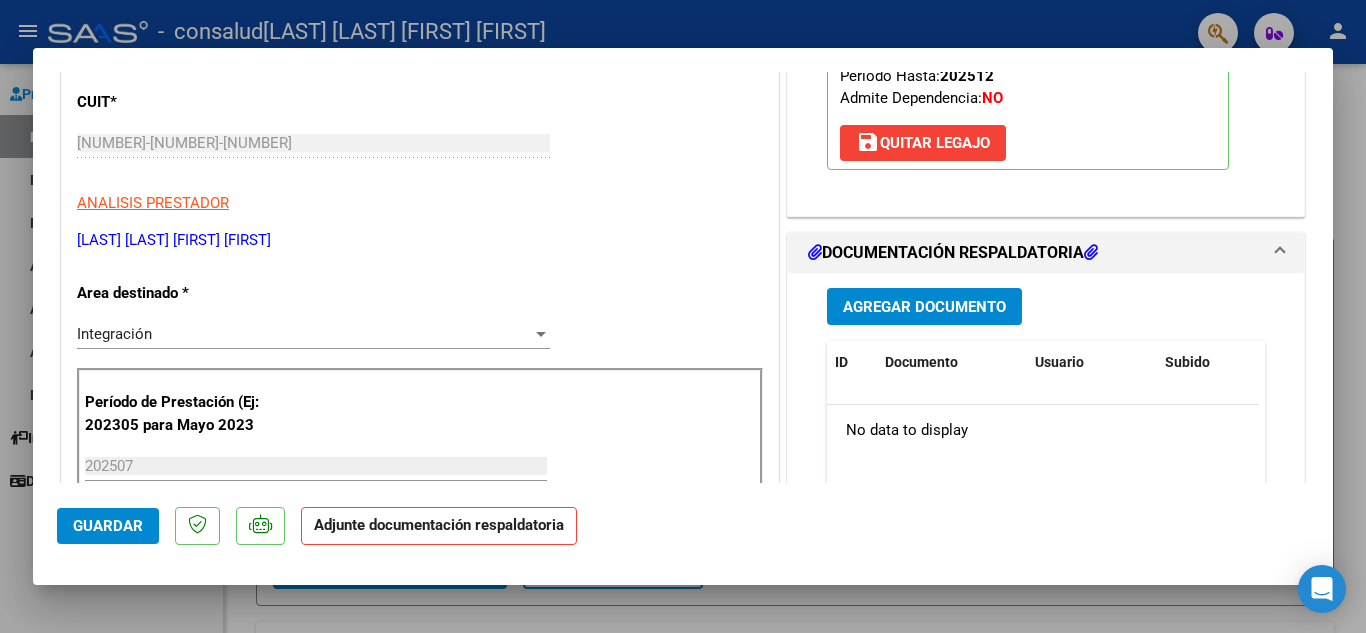 click on "Agregar Documento" at bounding box center [924, 307] 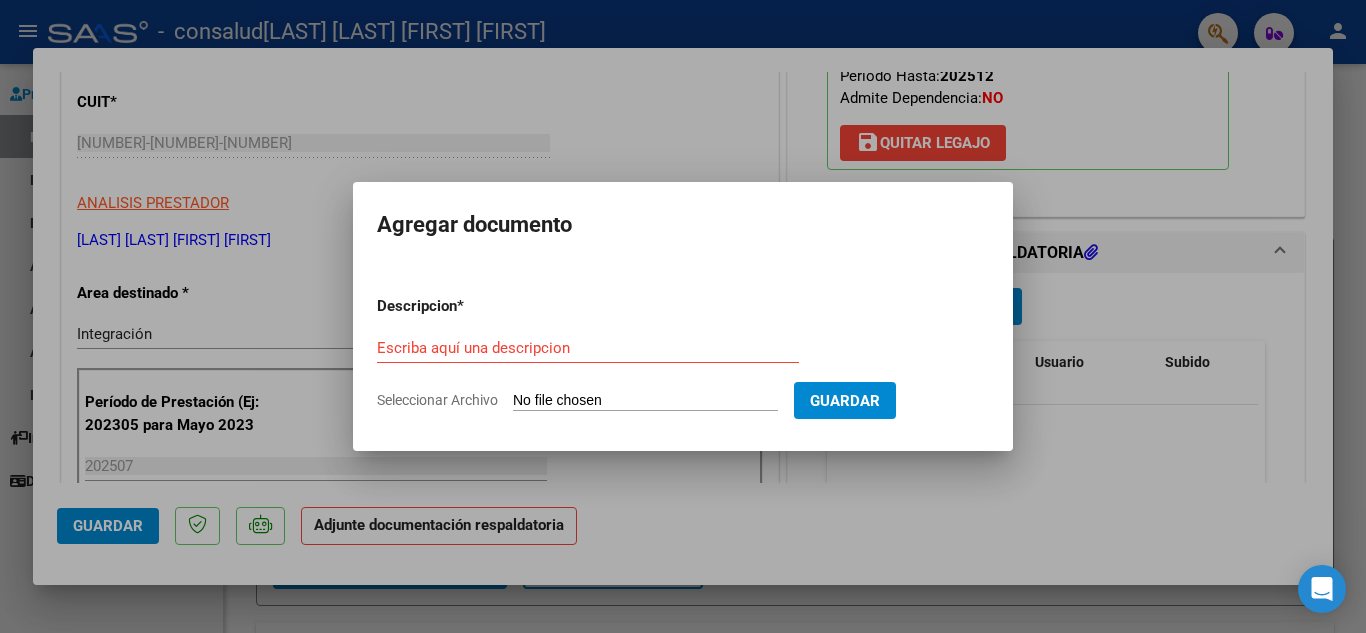 click on "Seleccionar Archivo" at bounding box center (645, 401) 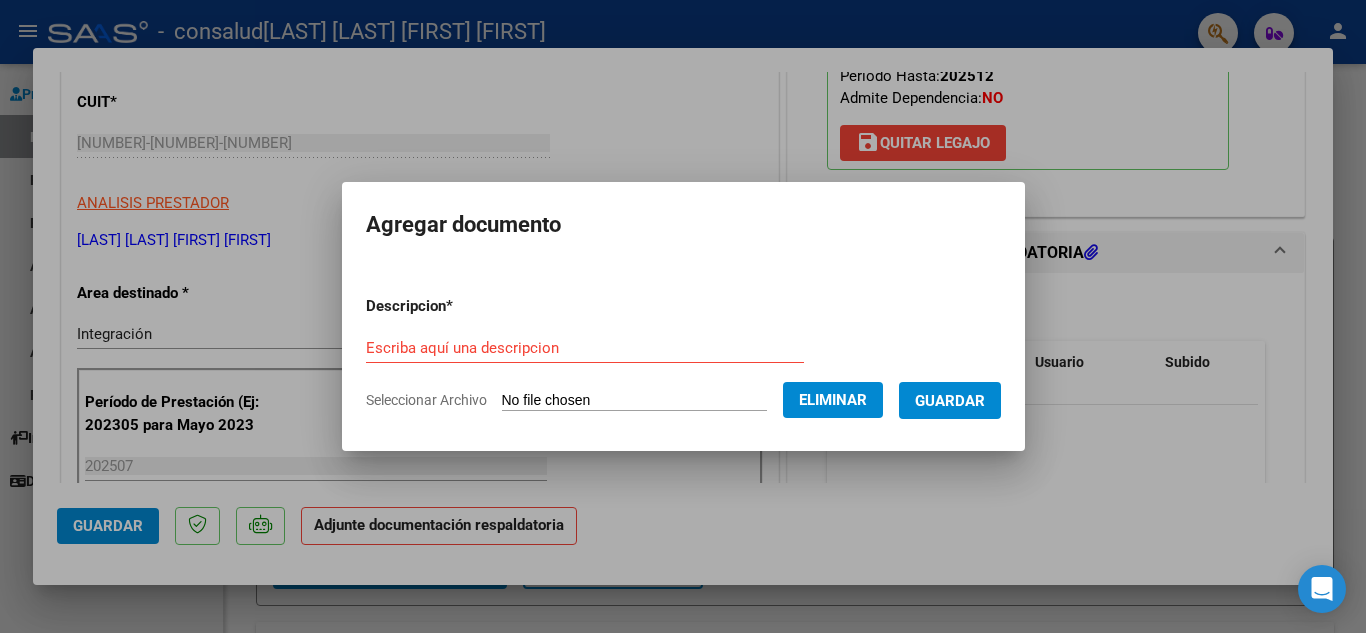click on "Guardar" at bounding box center (950, 401) 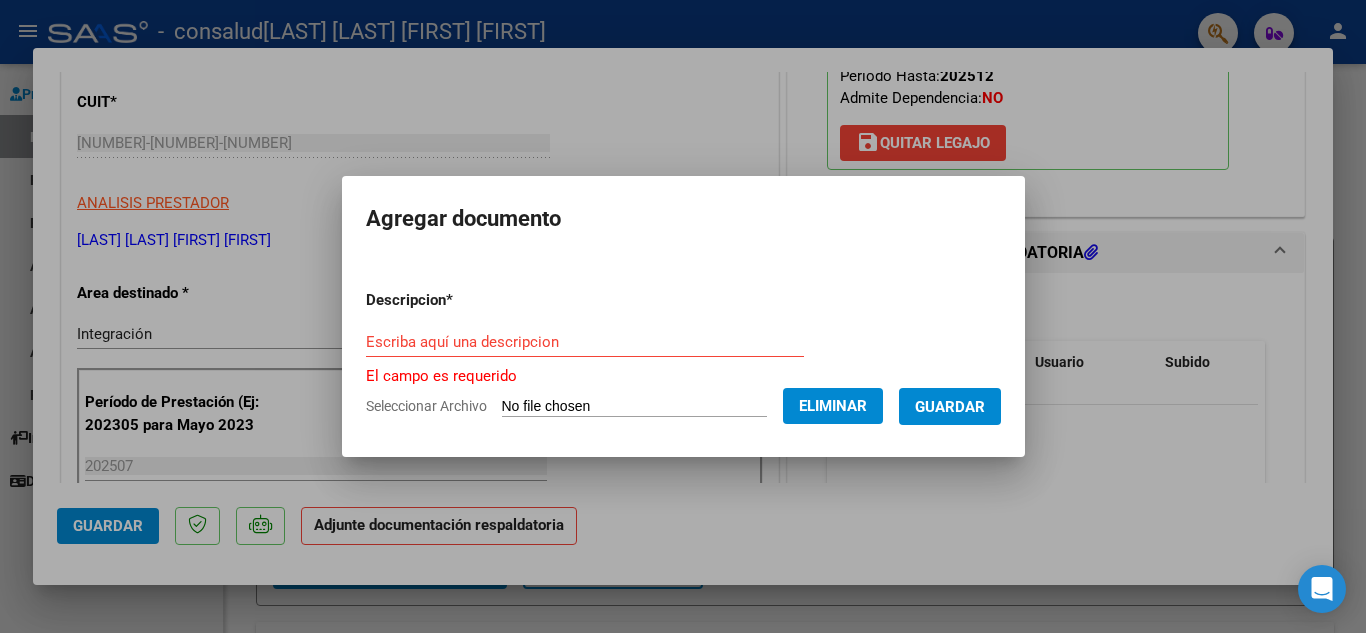 click on "Escriba aquí una descripcion" at bounding box center [585, 342] 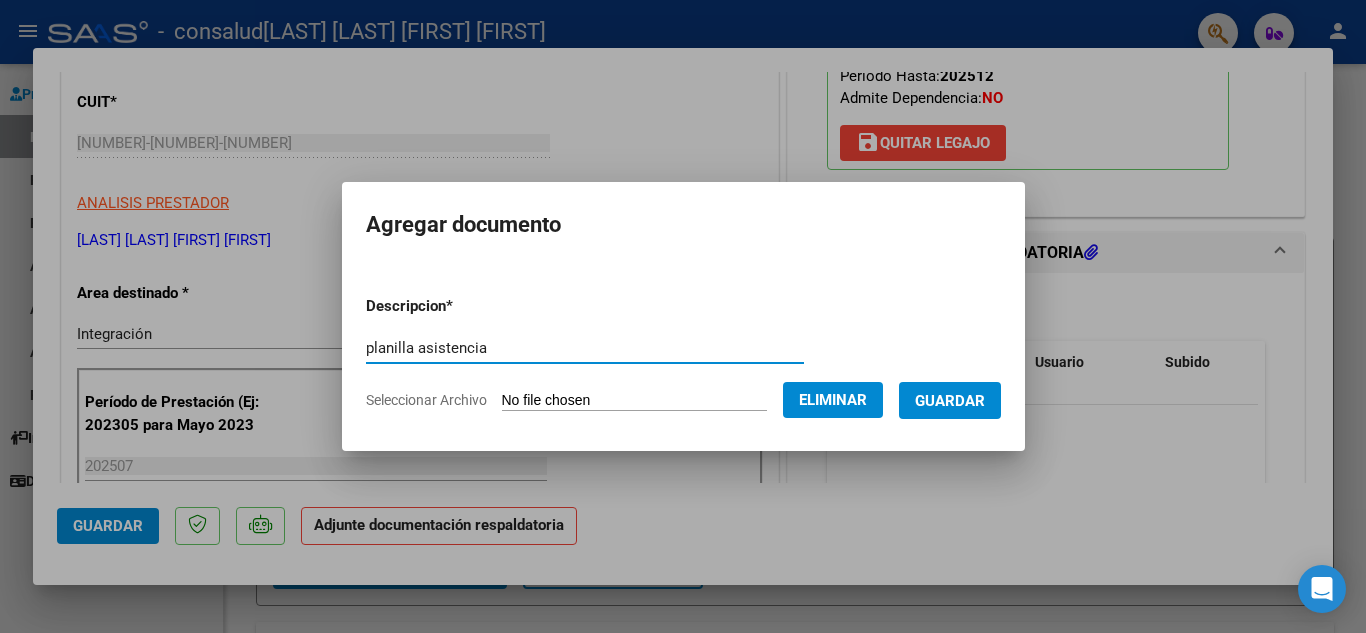 type on "planilla asistencia" 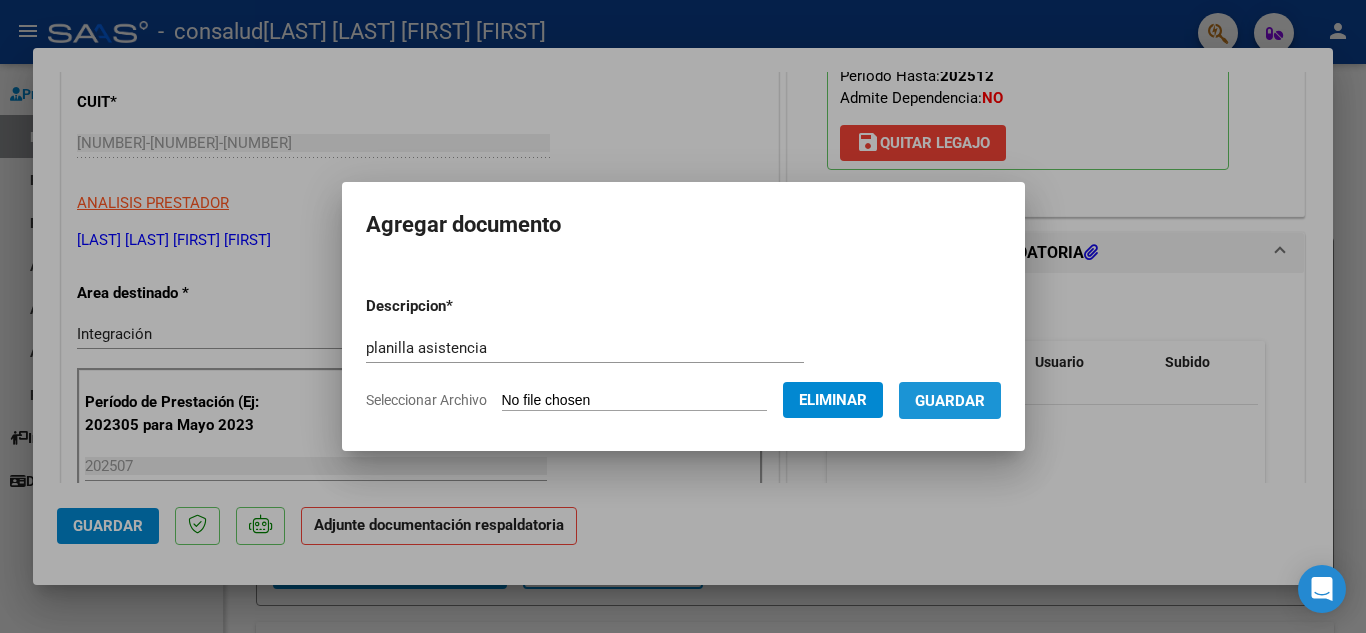 click on "Guardar" at bounding box center [950, 400] 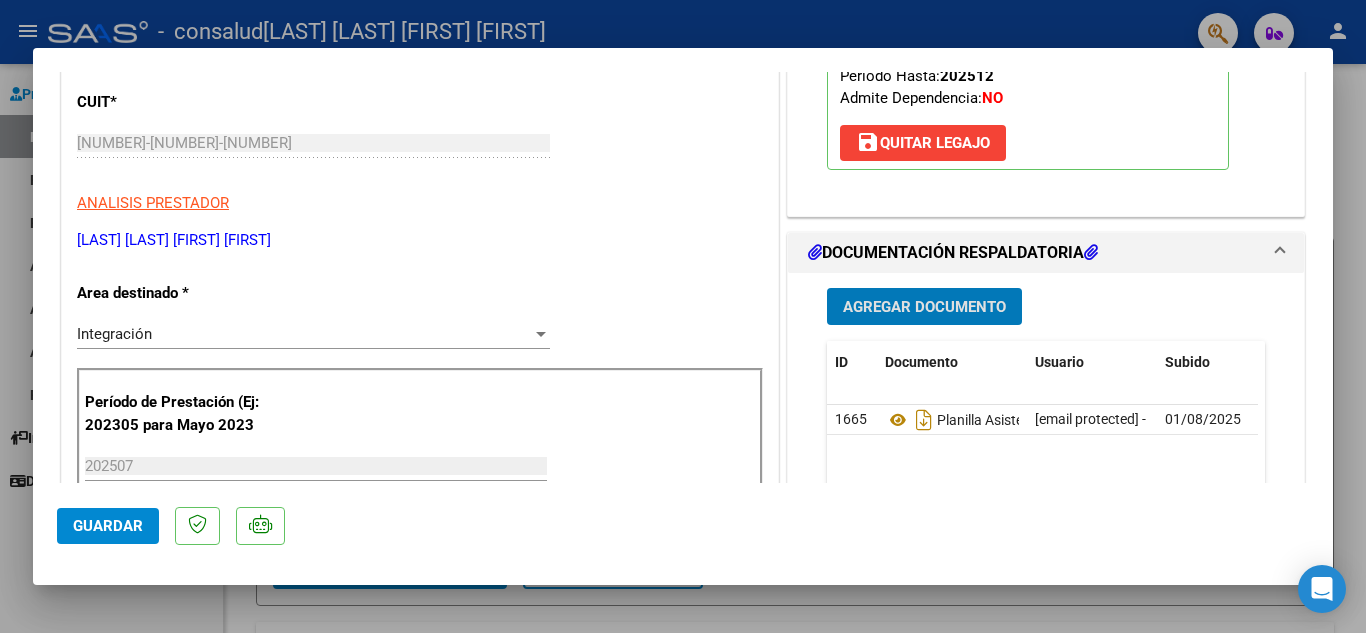 click on "Guardar" 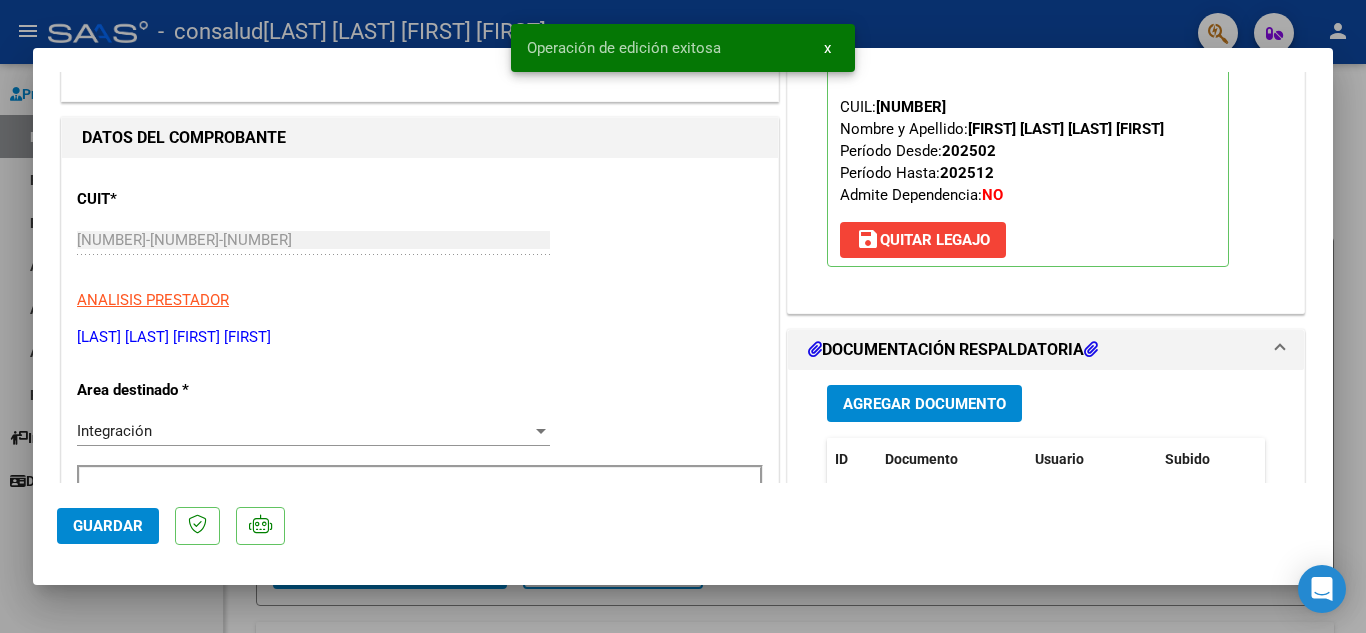 scroll, scrollTop: 0, scrollLeft: 0, axis: both 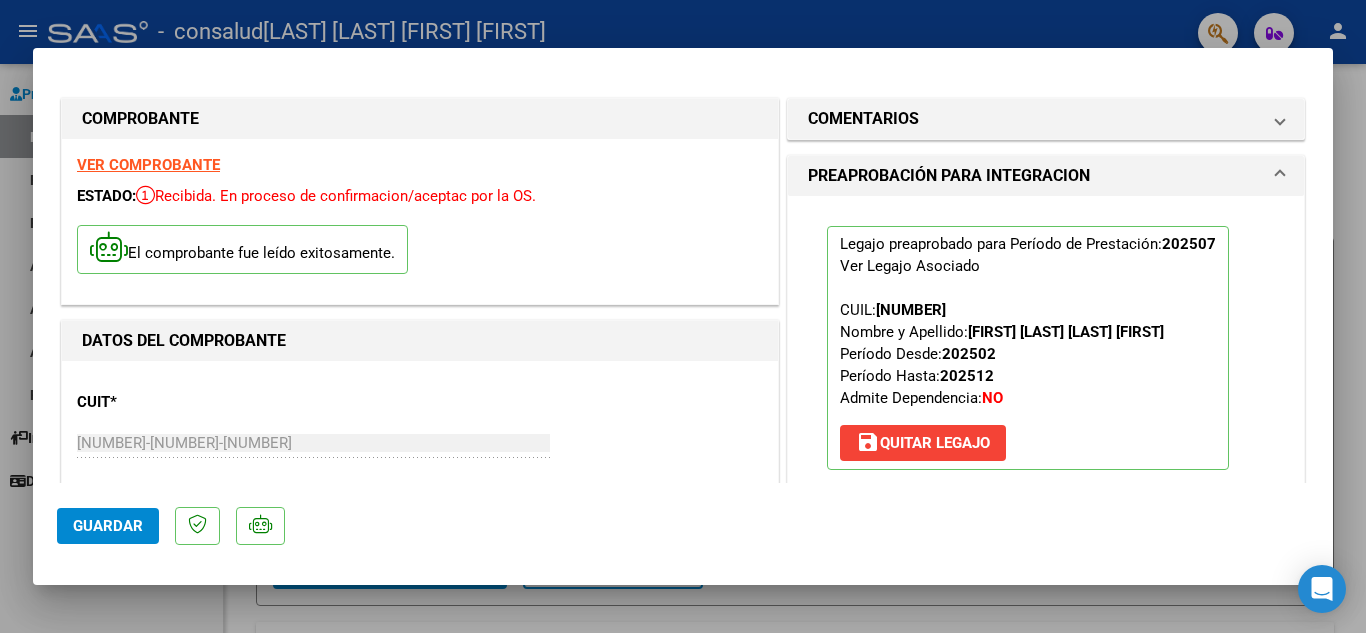 click at bounding box center (683, 316) 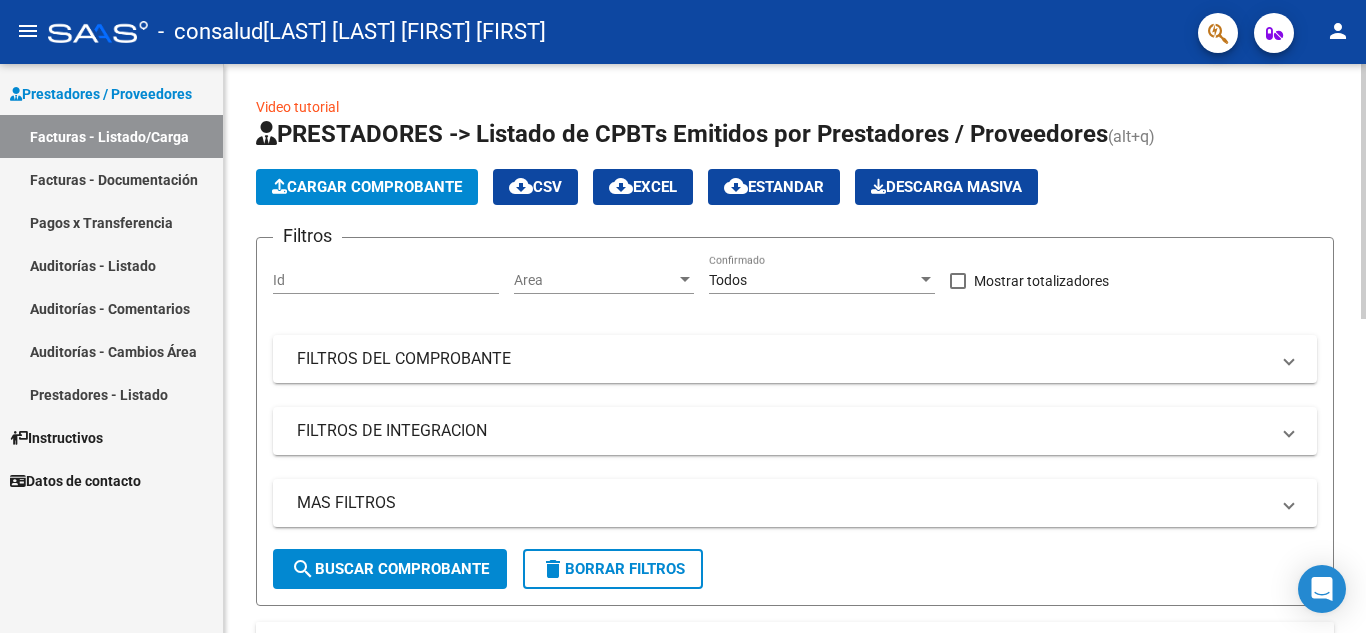 click on "Cargar Comprobante" 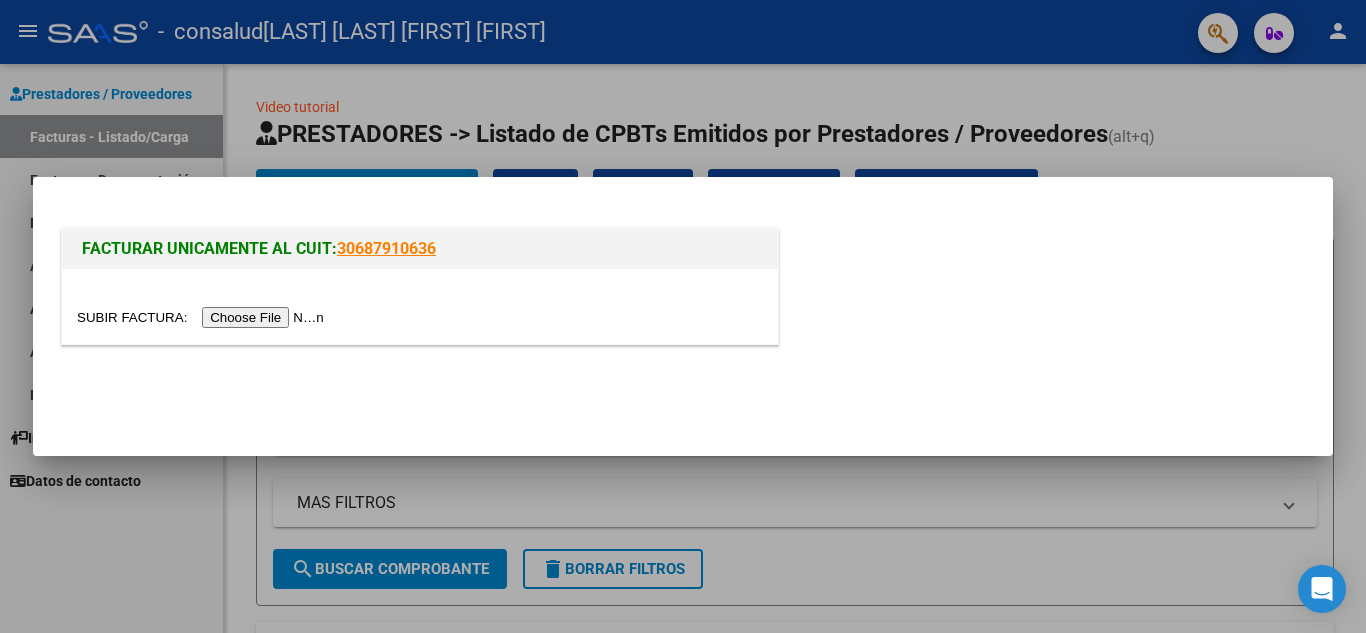 click at bounding box center [203, 317] 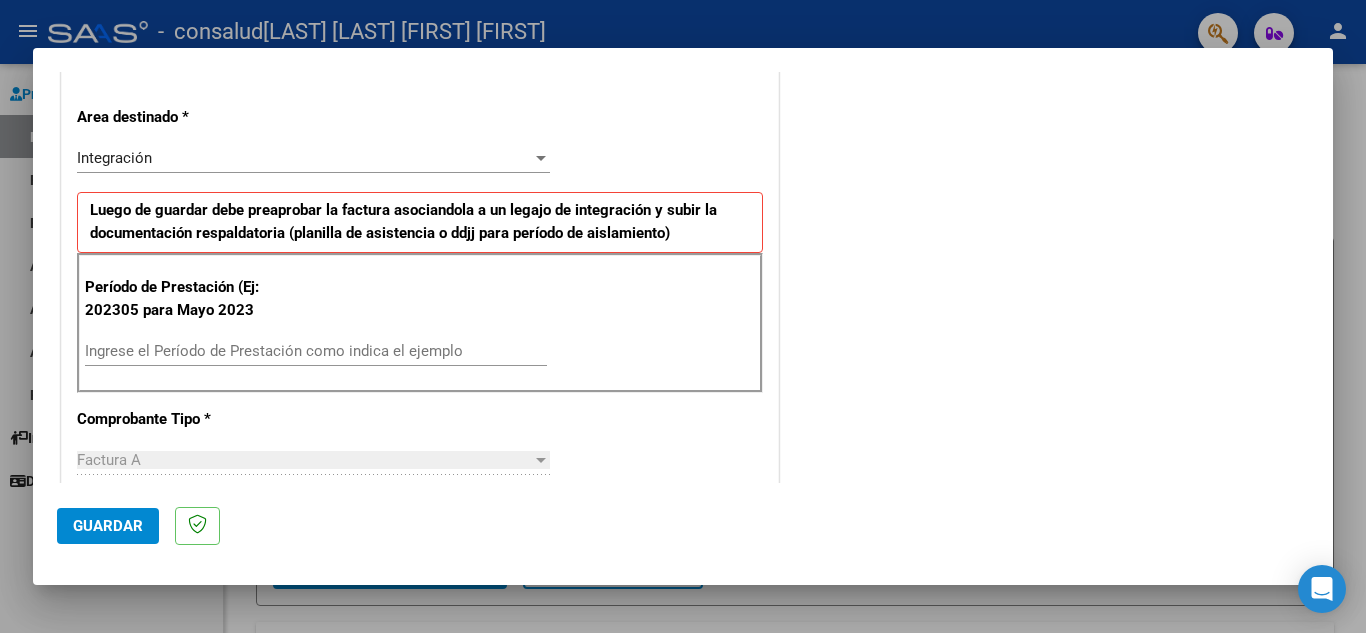 scroll, scrollTop: 500, scrollLeft: 0, axis: vertical 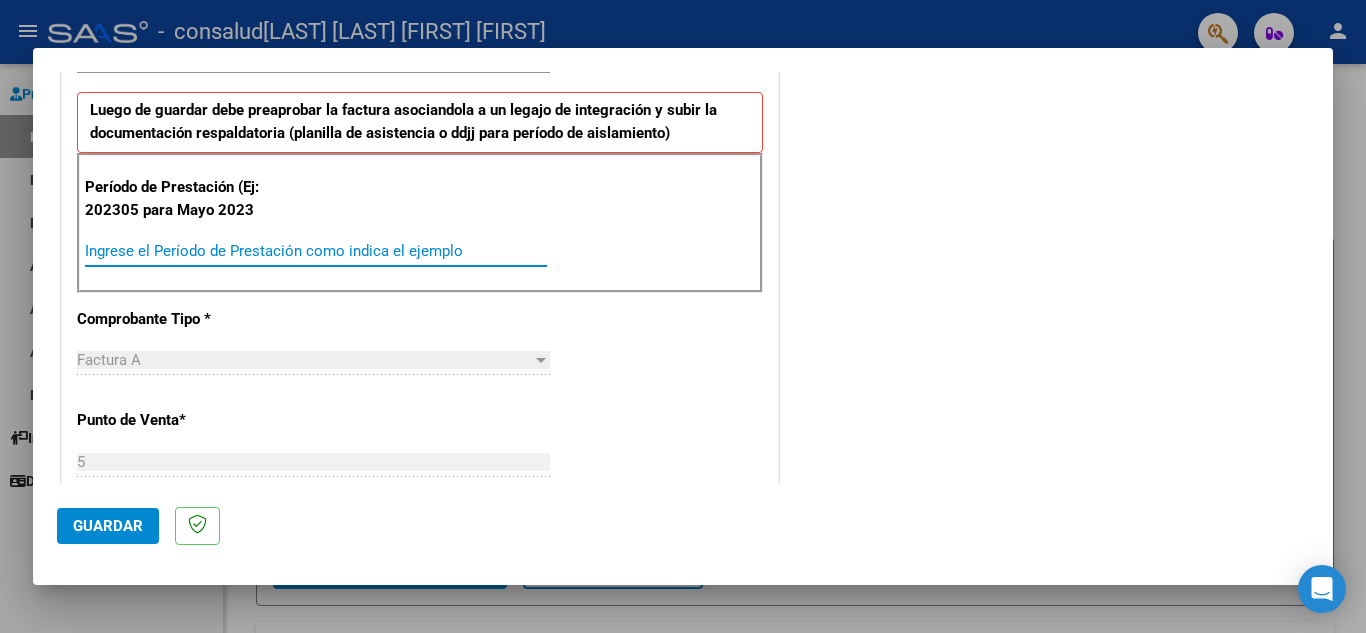 click on "Ingrese el Período de Prestación como indica el ejemplo" at bounding box center [316, 251] 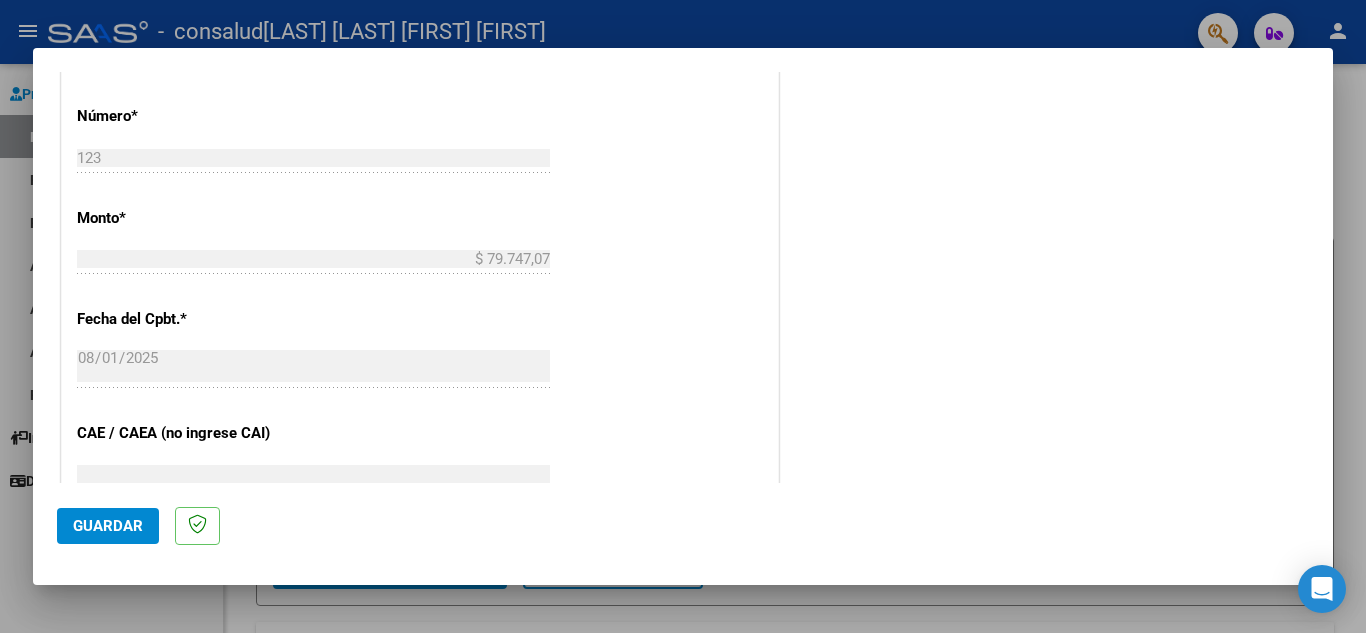 scroll, scrollTop: 1011, scrollLeft: 0, axis: vertical 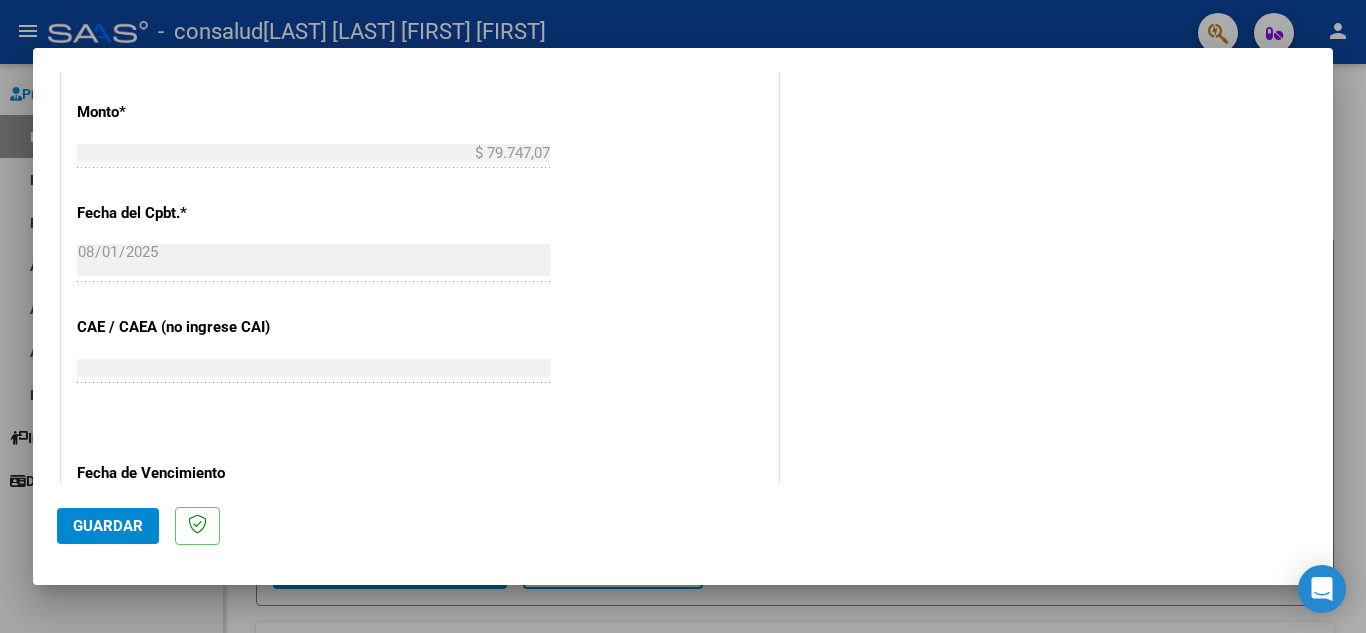 type on "202507" 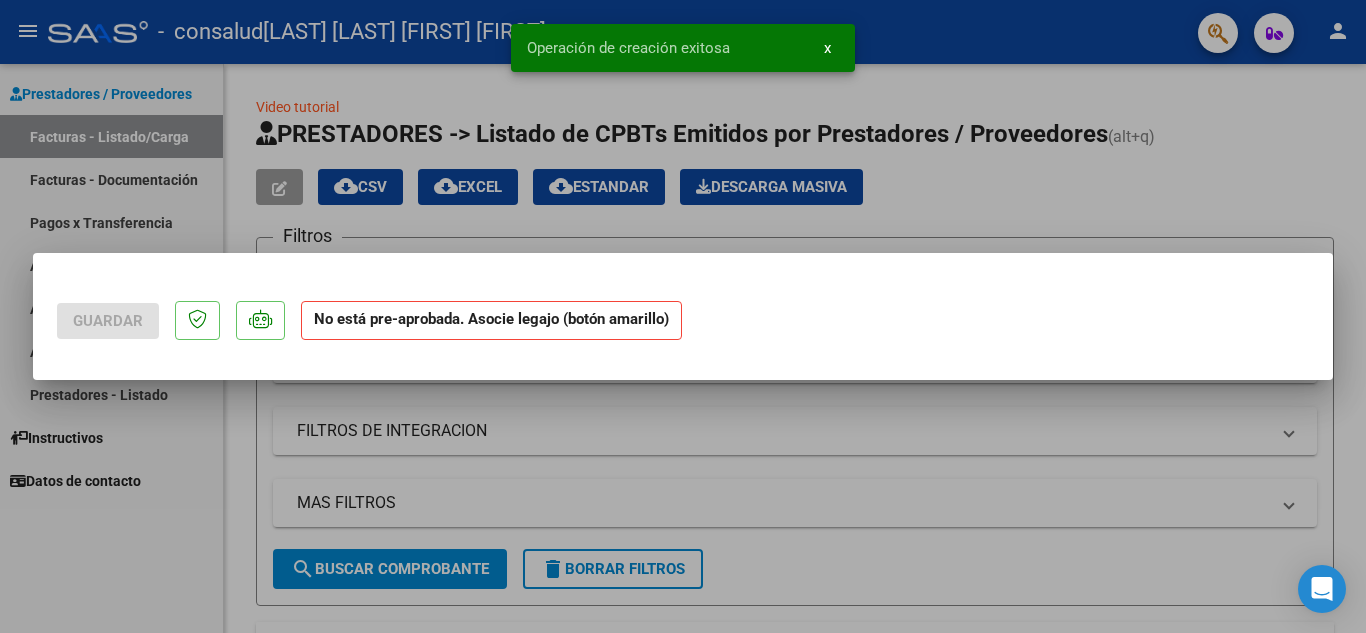 scroll, scrollTop: 0, scrollLeft: 0, axis: both 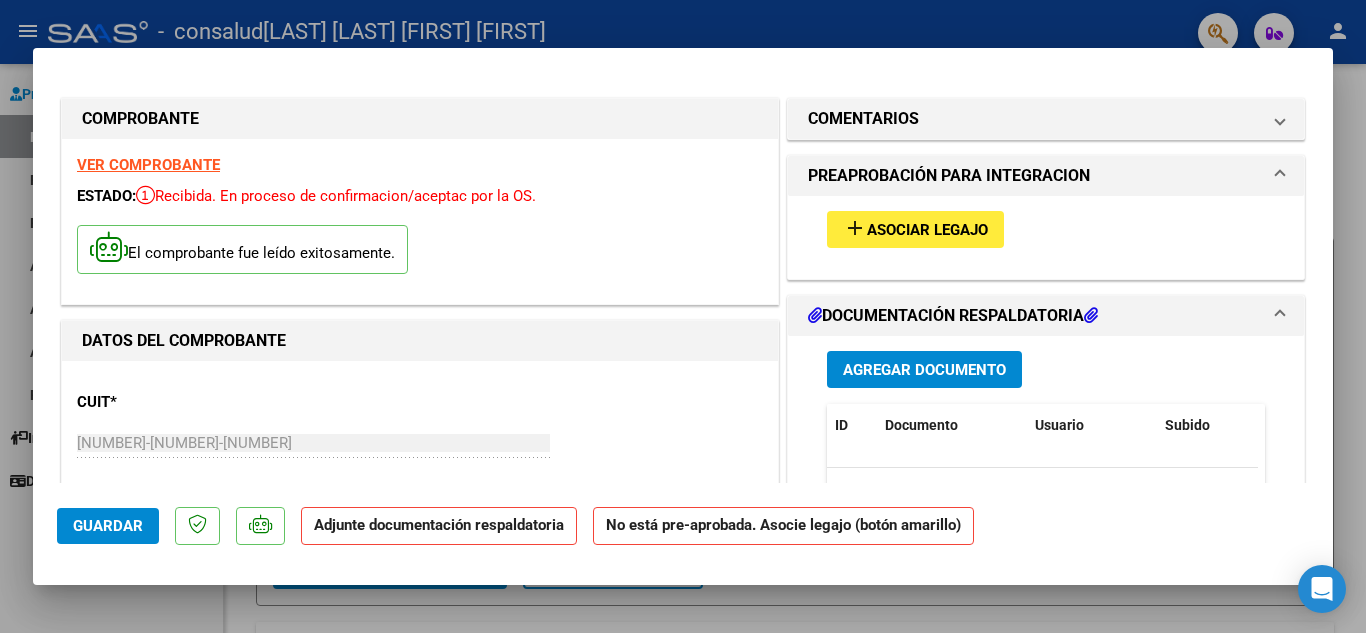 click on "Asociar Legajo" at bounding box center [927, 230] 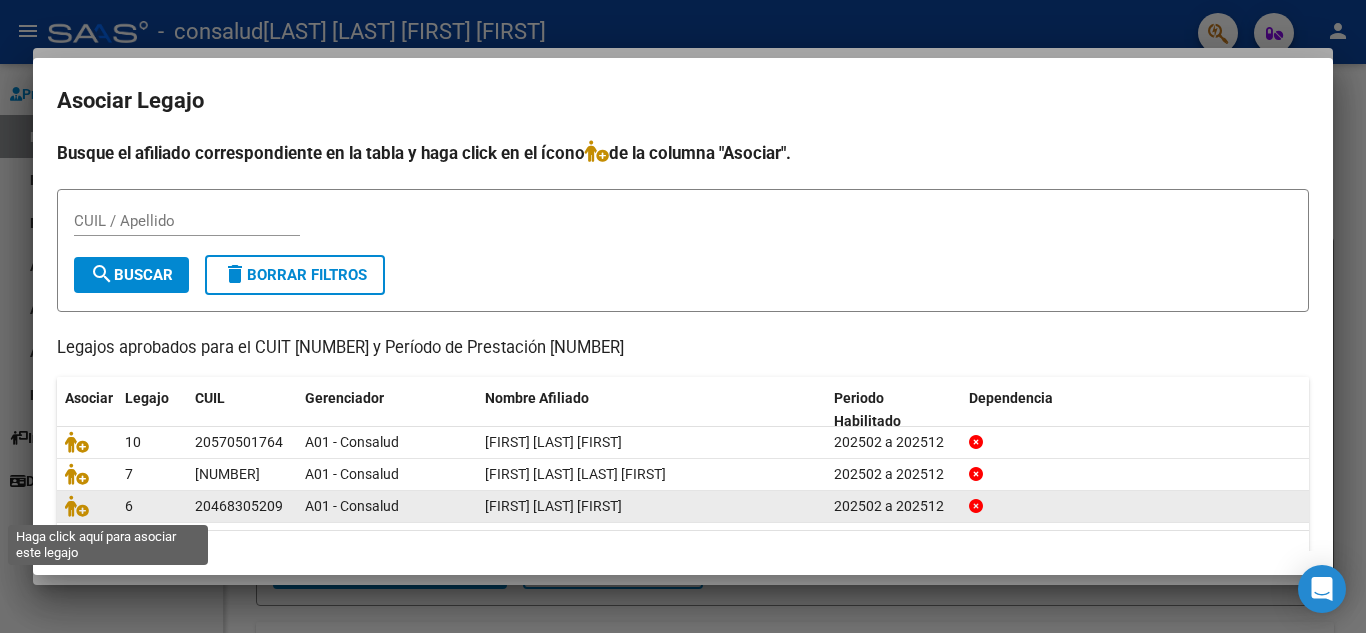 click 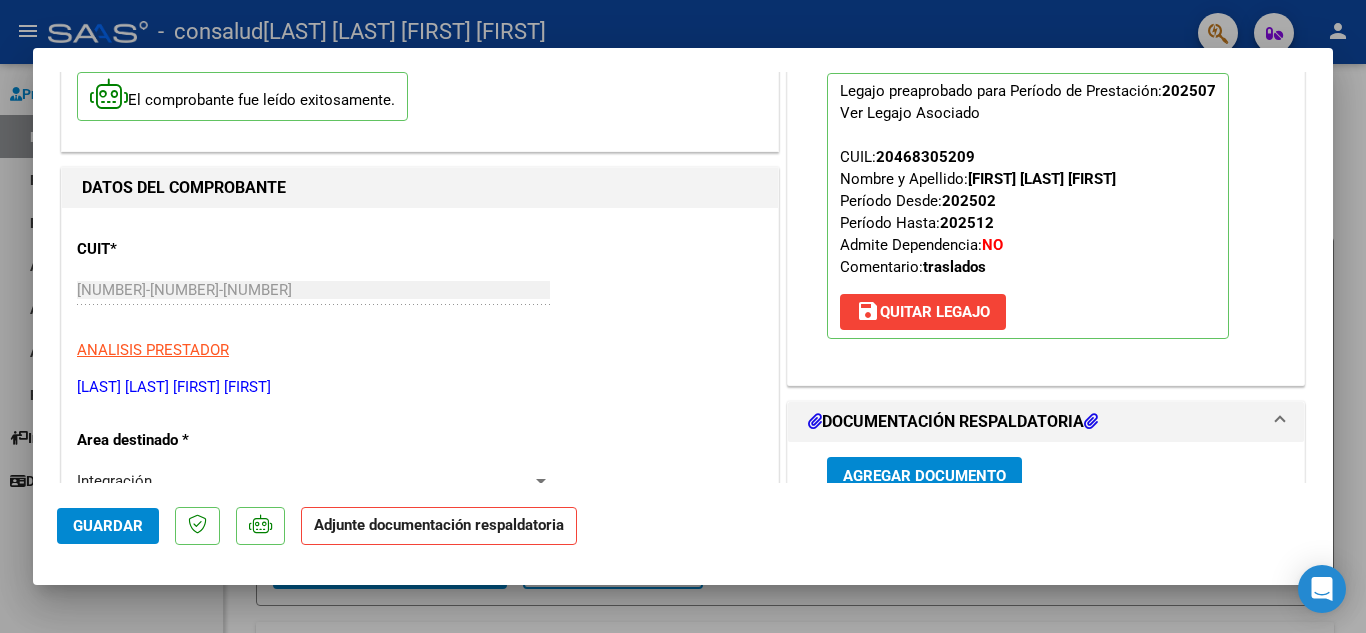 scroll, scrollTop: 200, scrollLeft: 0, axis: vertical 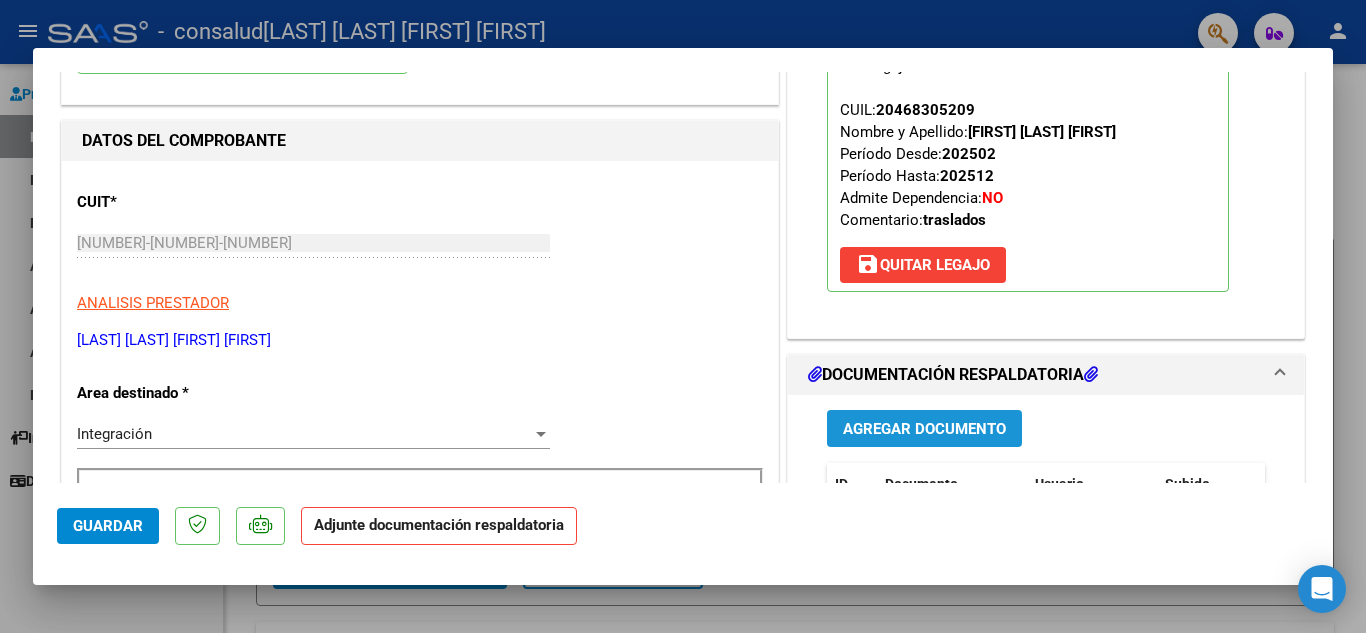 click on "Agregar Documento" at bounding box center [924, 429] 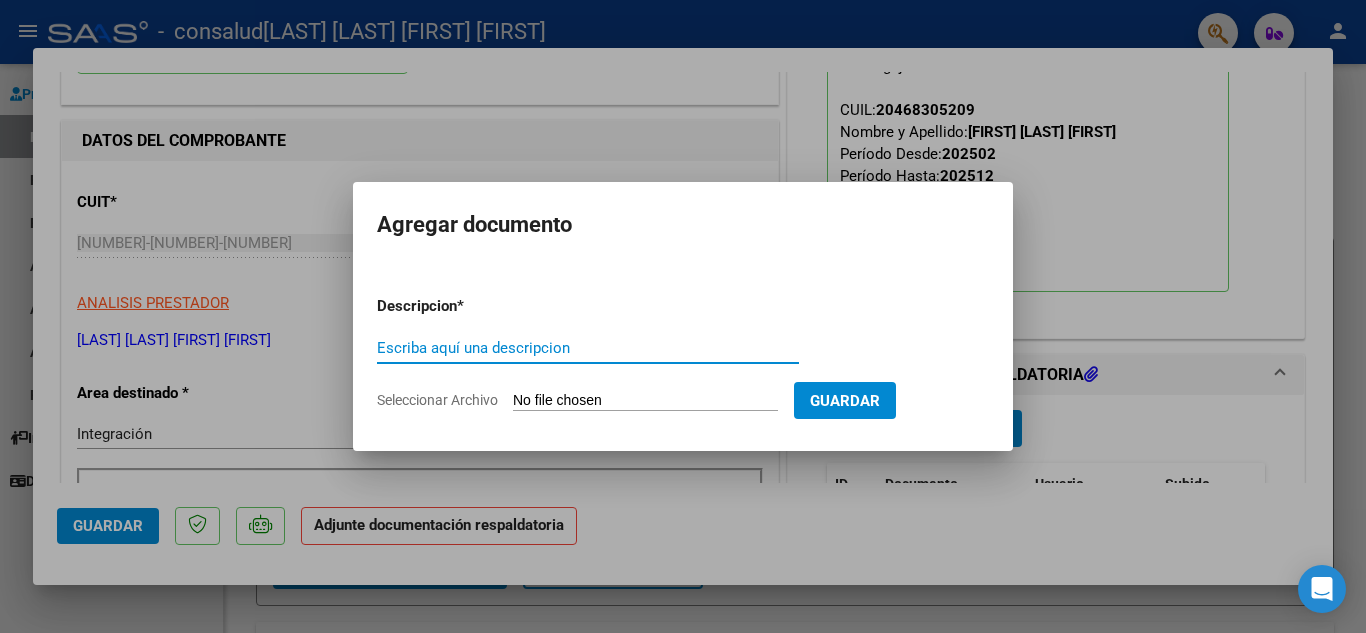 click on "Escriba aquí una descripcion" at bounding box center (588, 348) 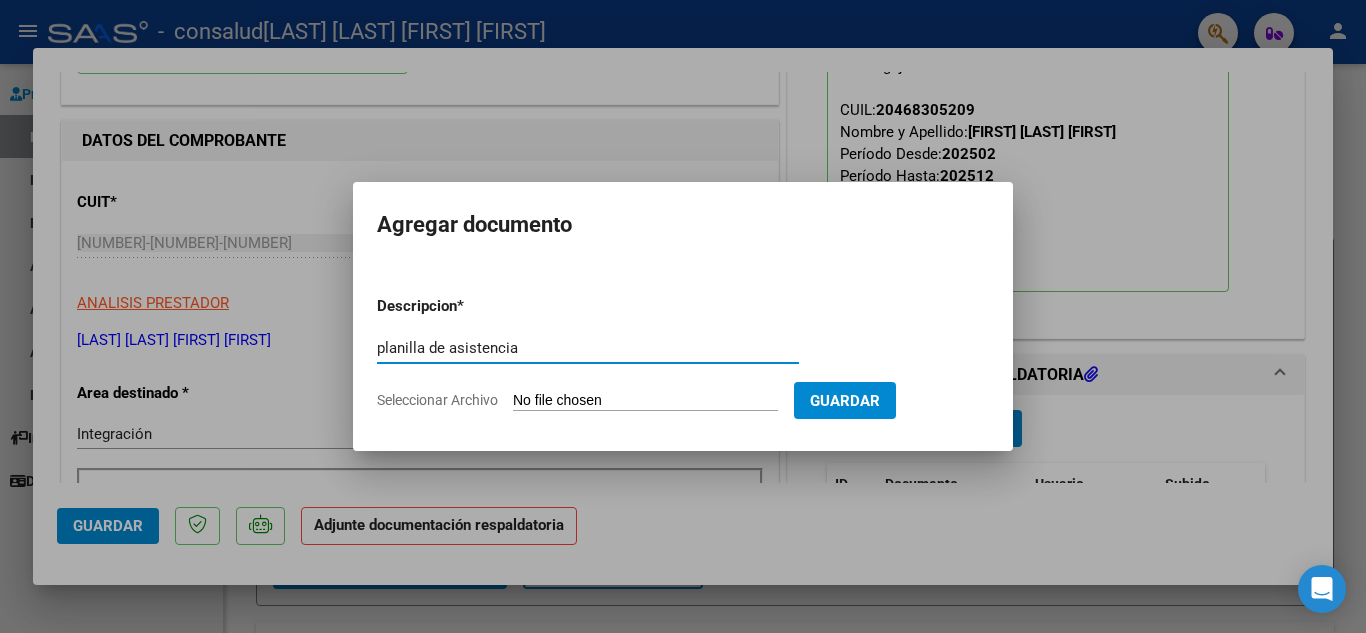 type on "planilla de asistencia" 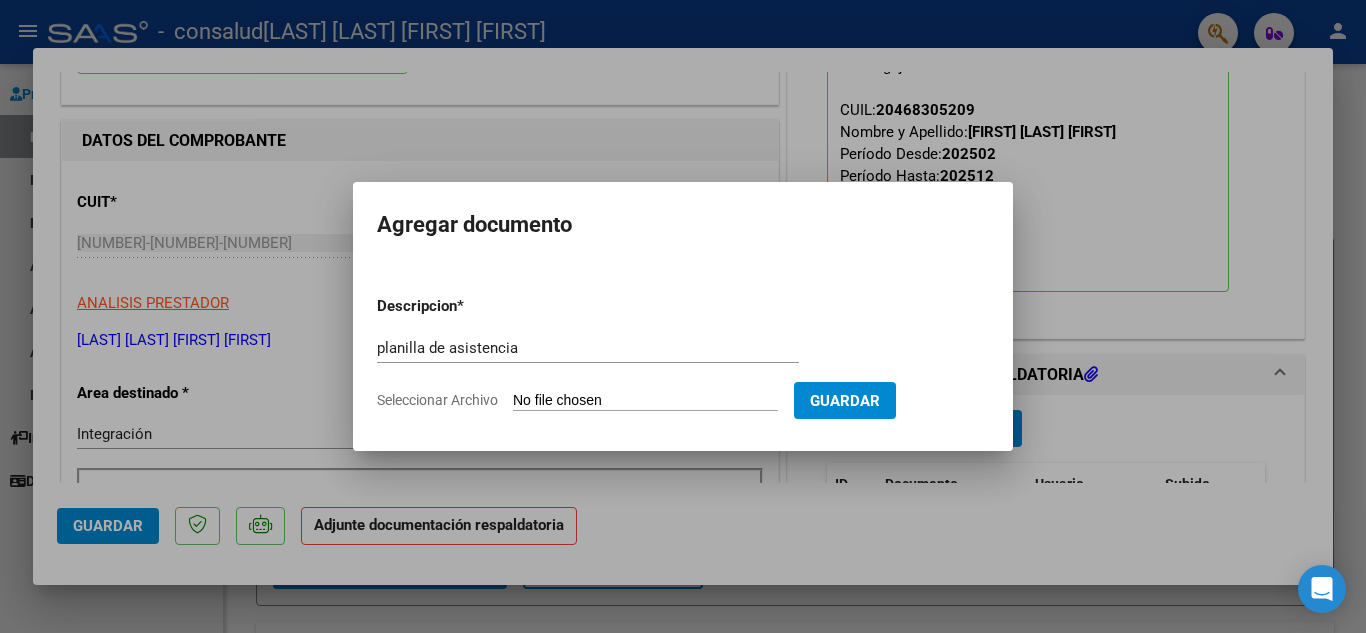 type on "C:\fakepath\[name]-[name].pdf" 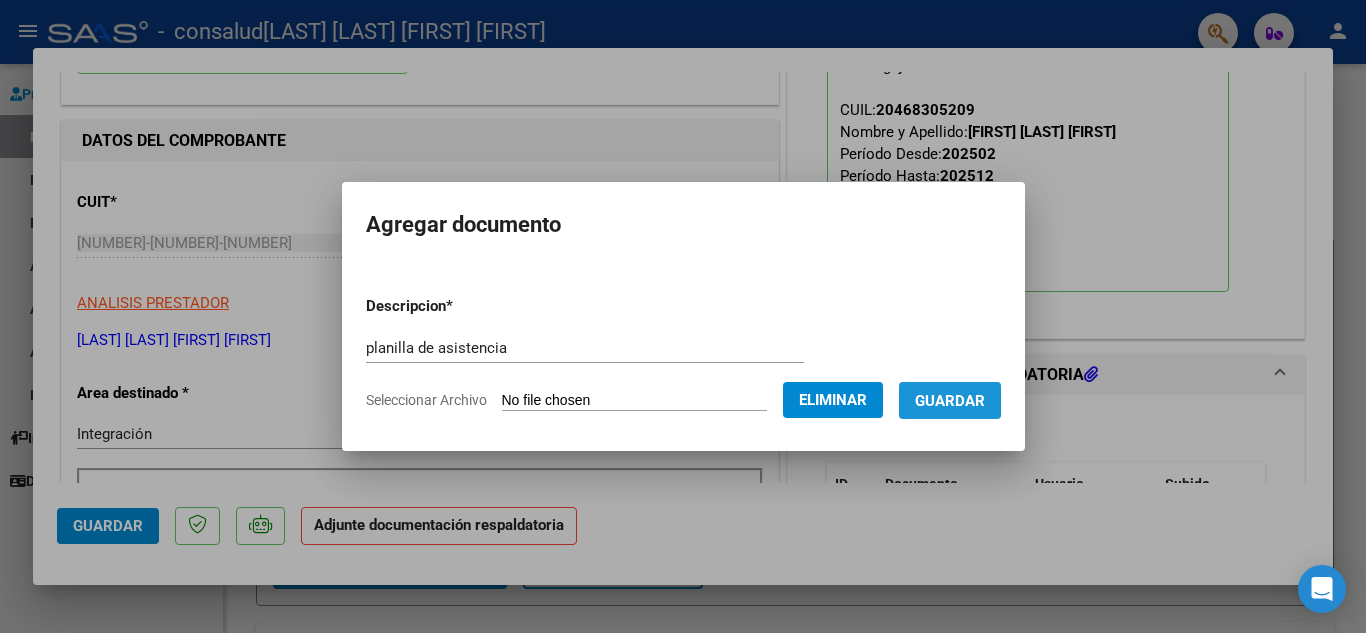 click on "Guardar" at bounding box center (950, 401) 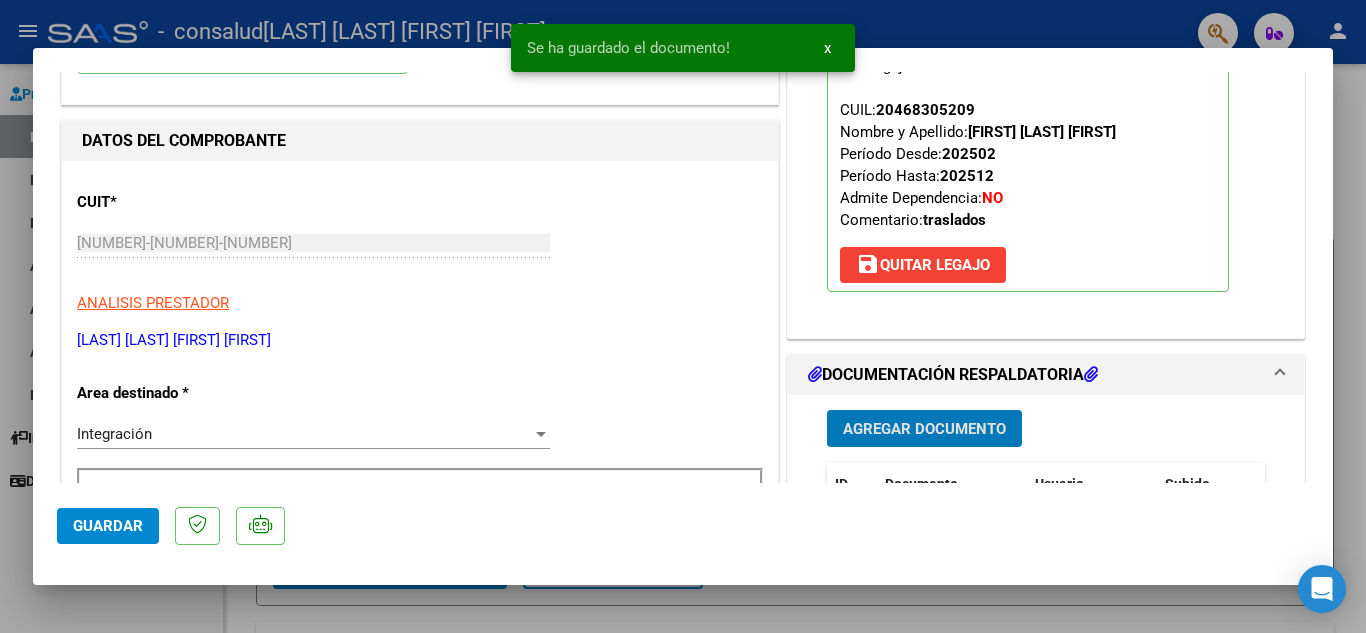 click on "Guardar" 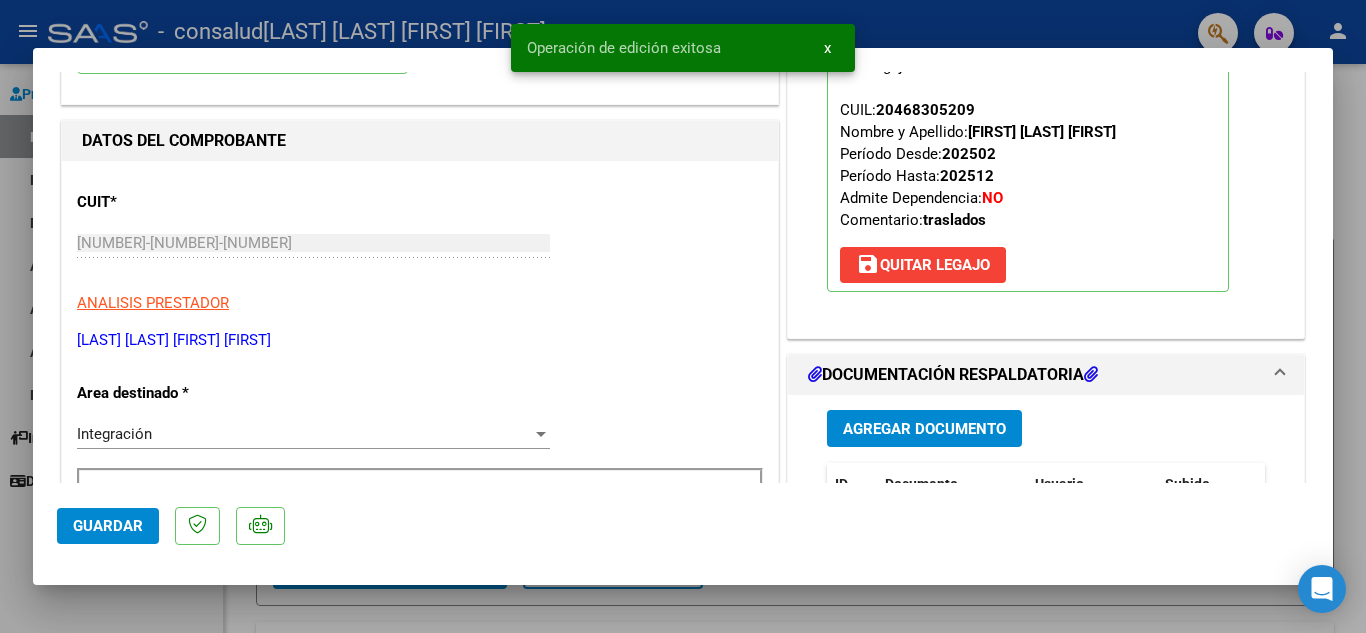 click at bounding box center (683, 316) 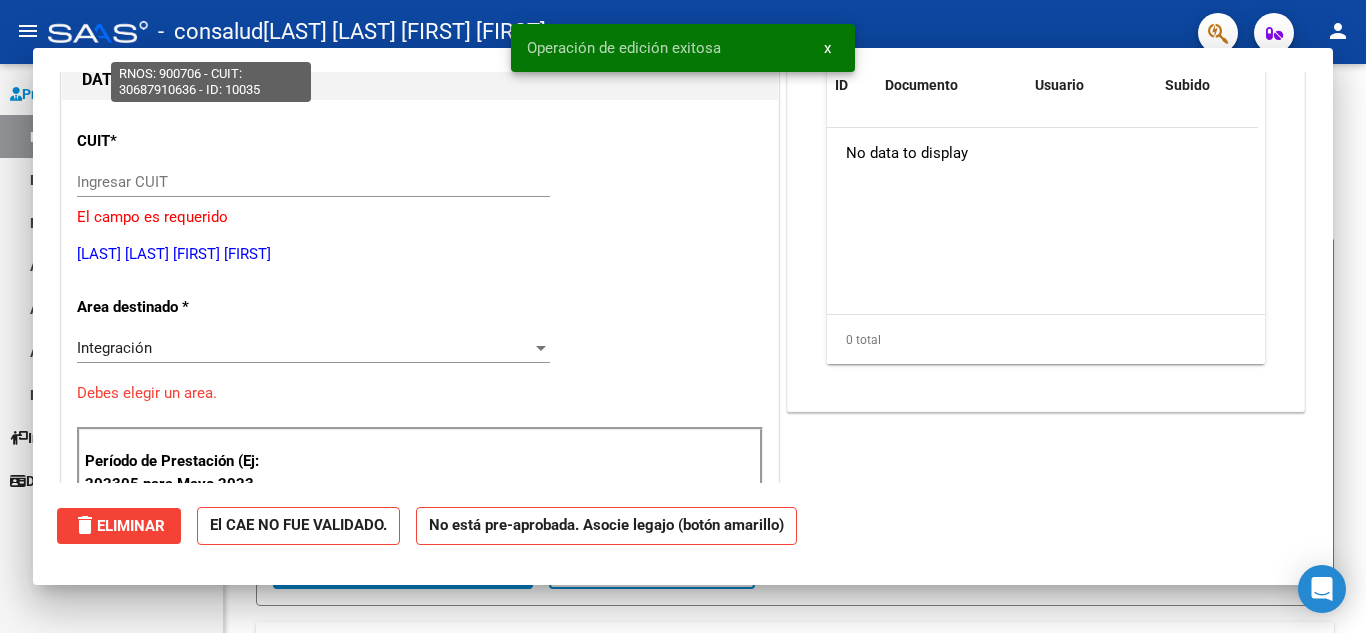 scroll, scrollTop: 212, scrollLeft: 0, axis: vertical 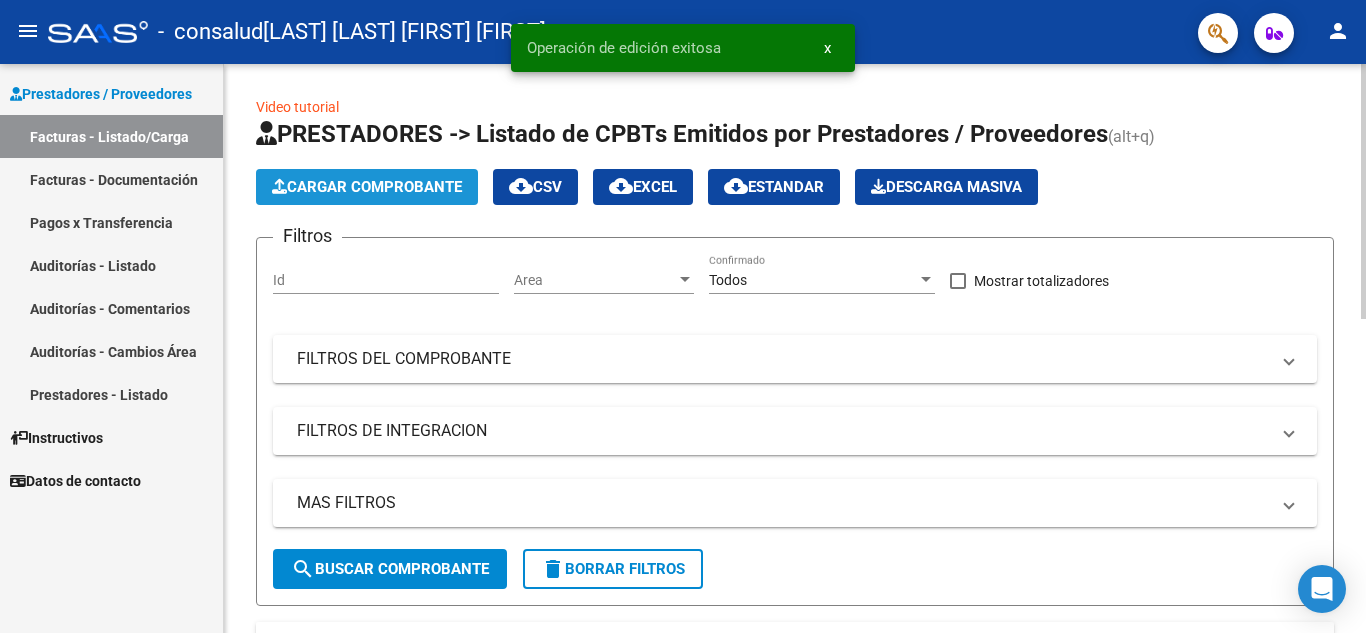 click on "Cargar Comprobante" 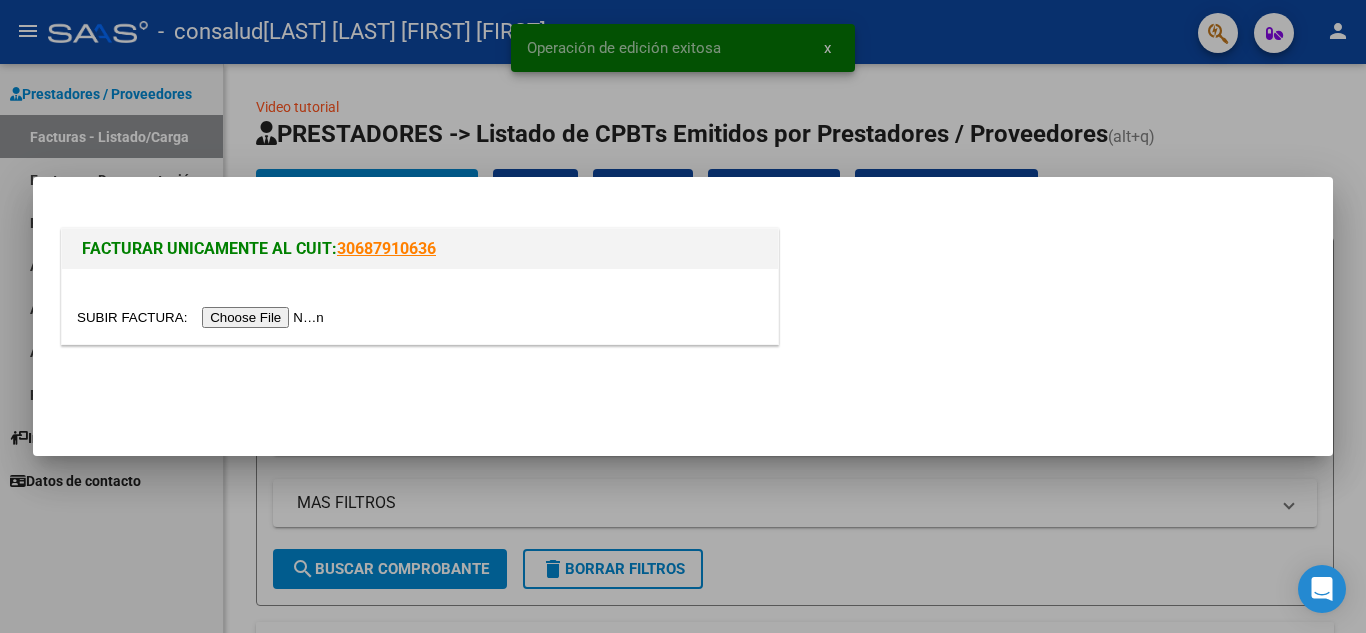 click at bounding box center [203, 317] 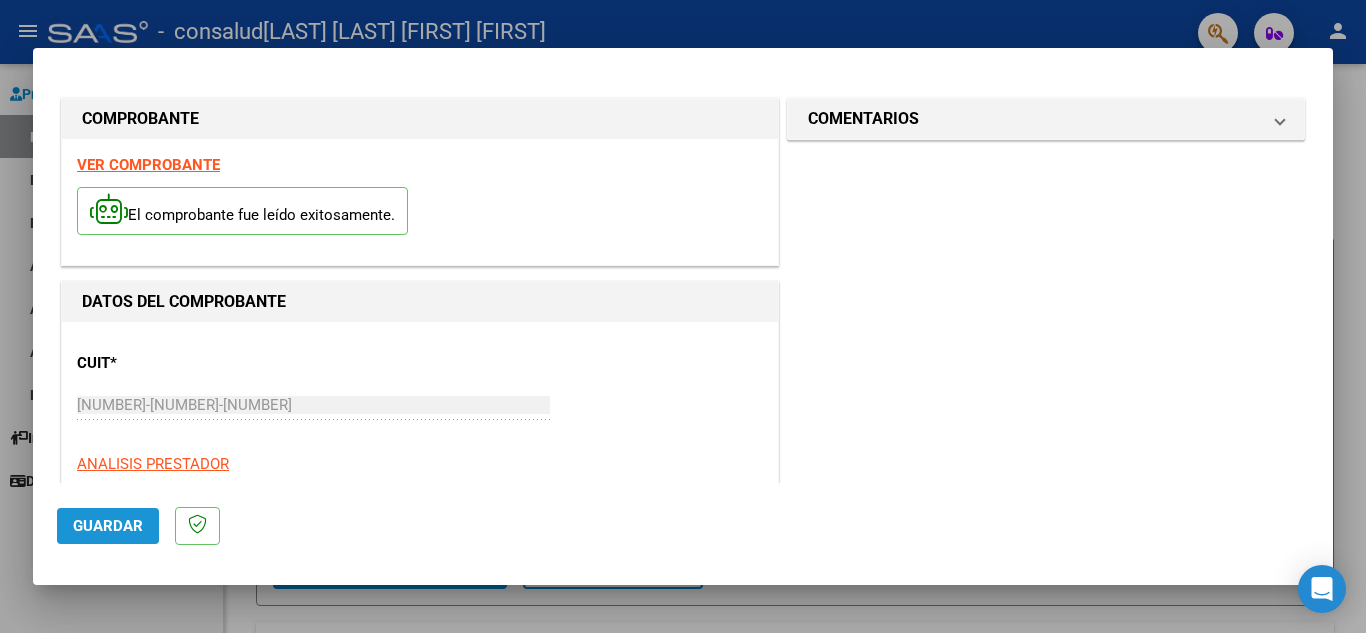 click on "Guardar" 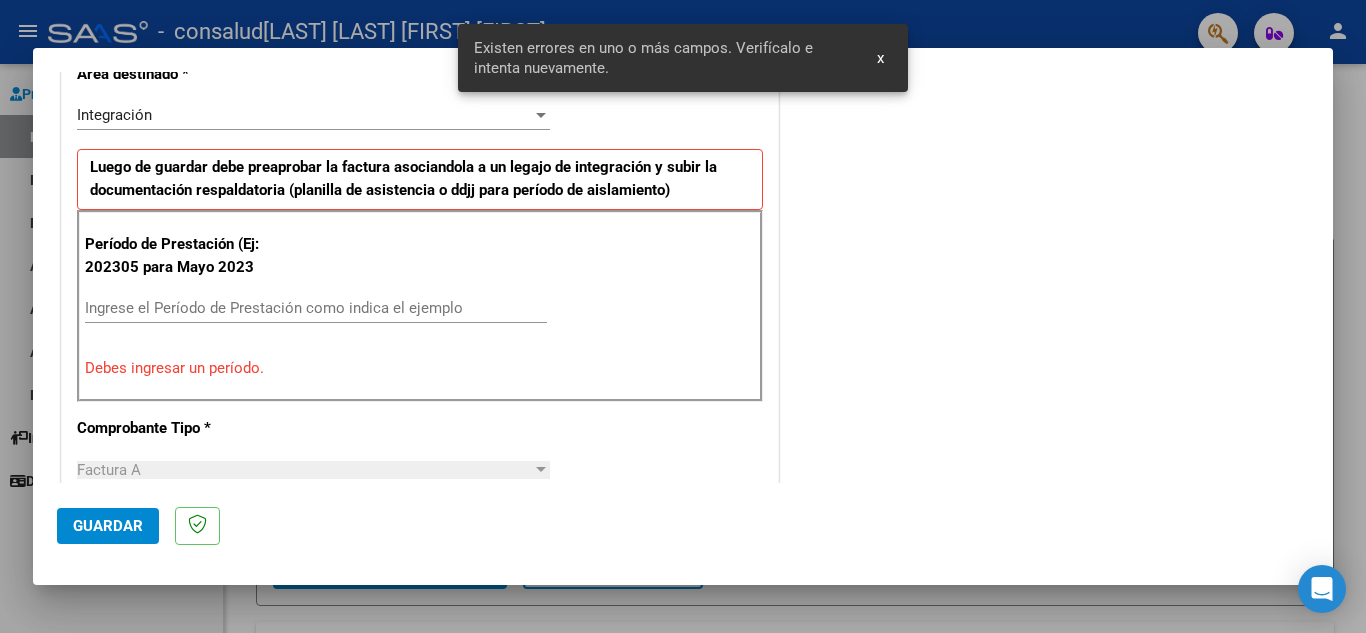 scroll, scrollTop: 453, scrollLeft: 0, axis: vertical 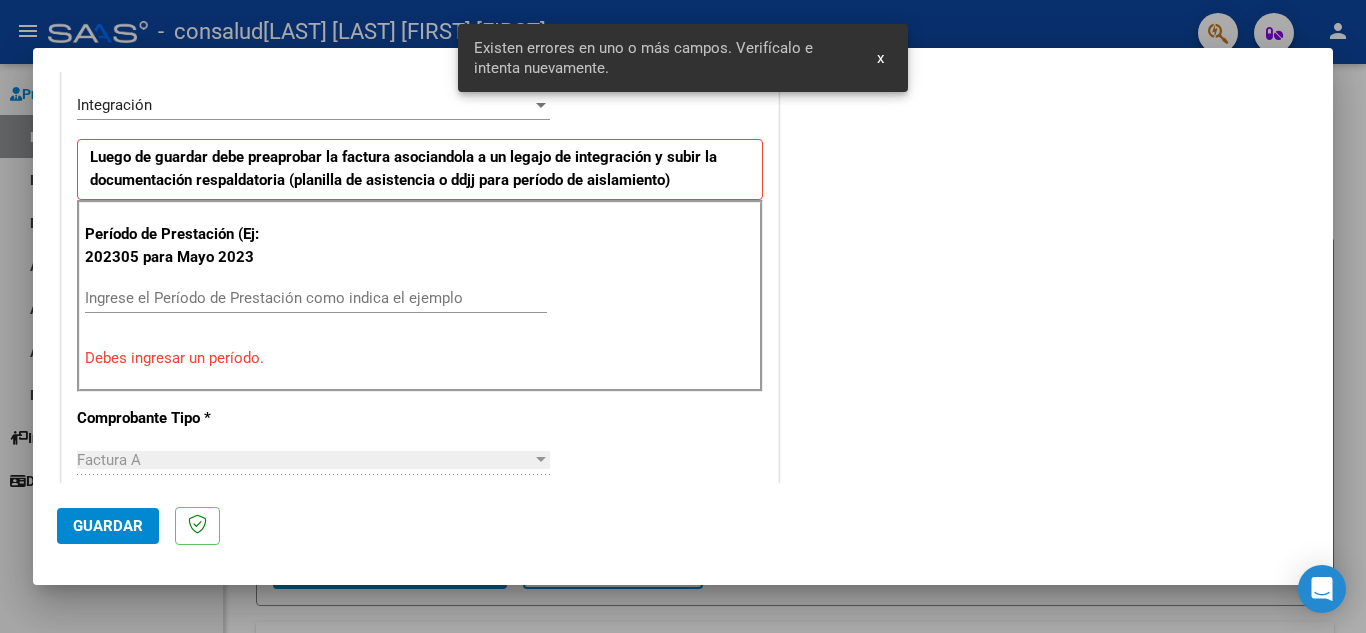 click on "Ingrese el Período de Prestación como indica el ejemplo" at bounding box center (316, 298) 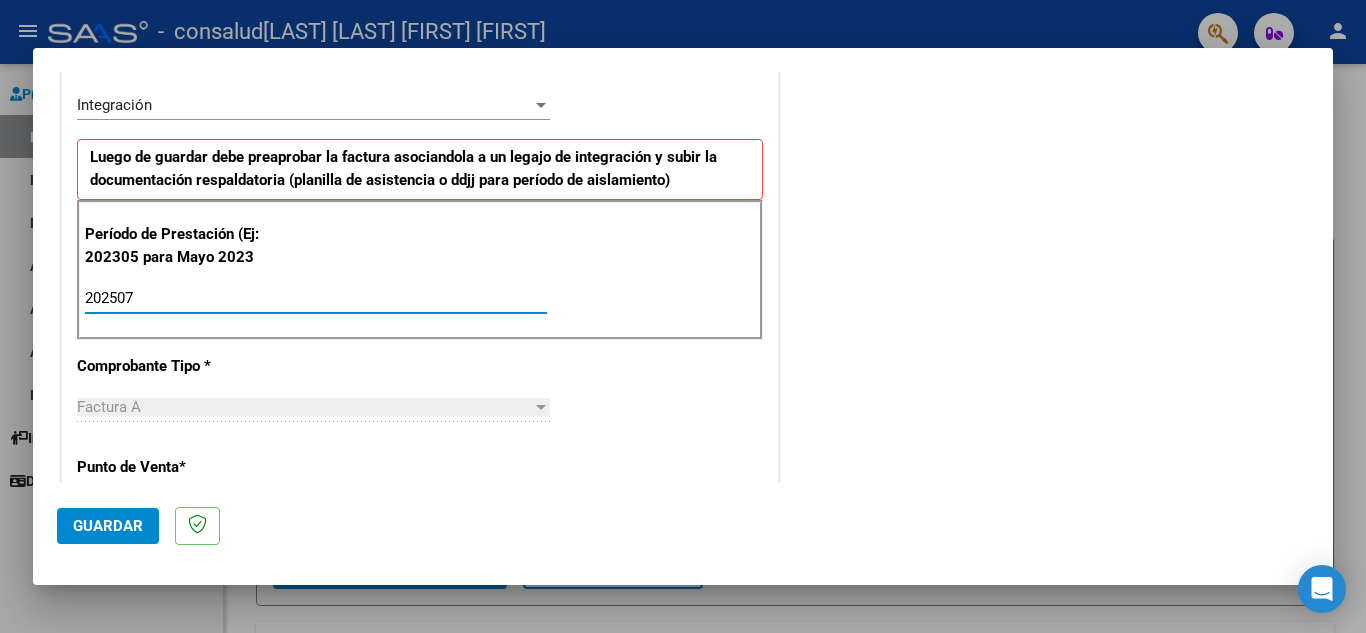 type on "202507" 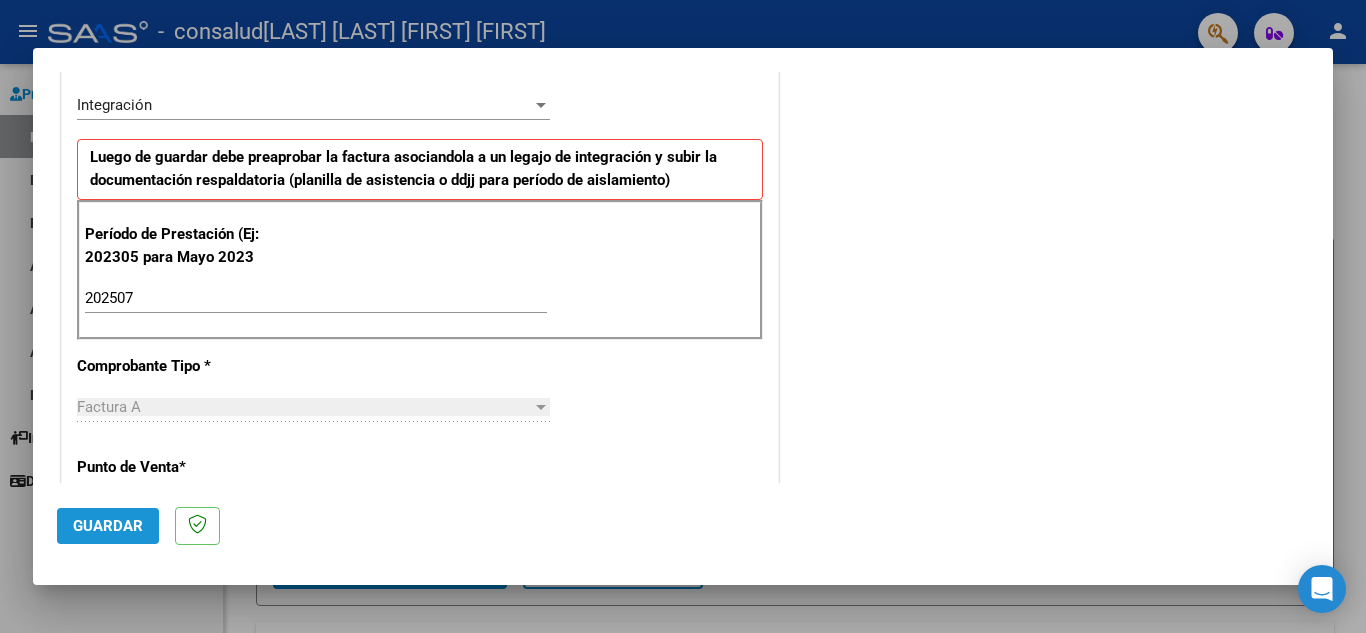 click on "Guardar" 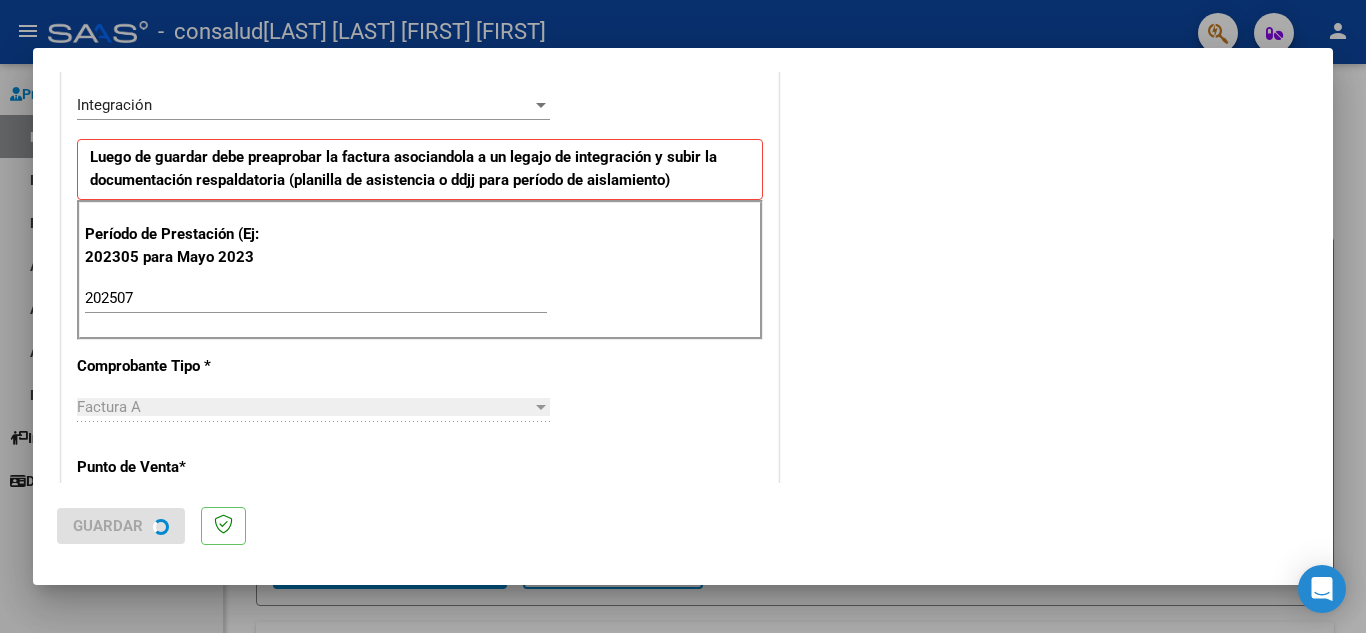 scroll, scrollTop: 0, scrollLeft: 0, axis: both 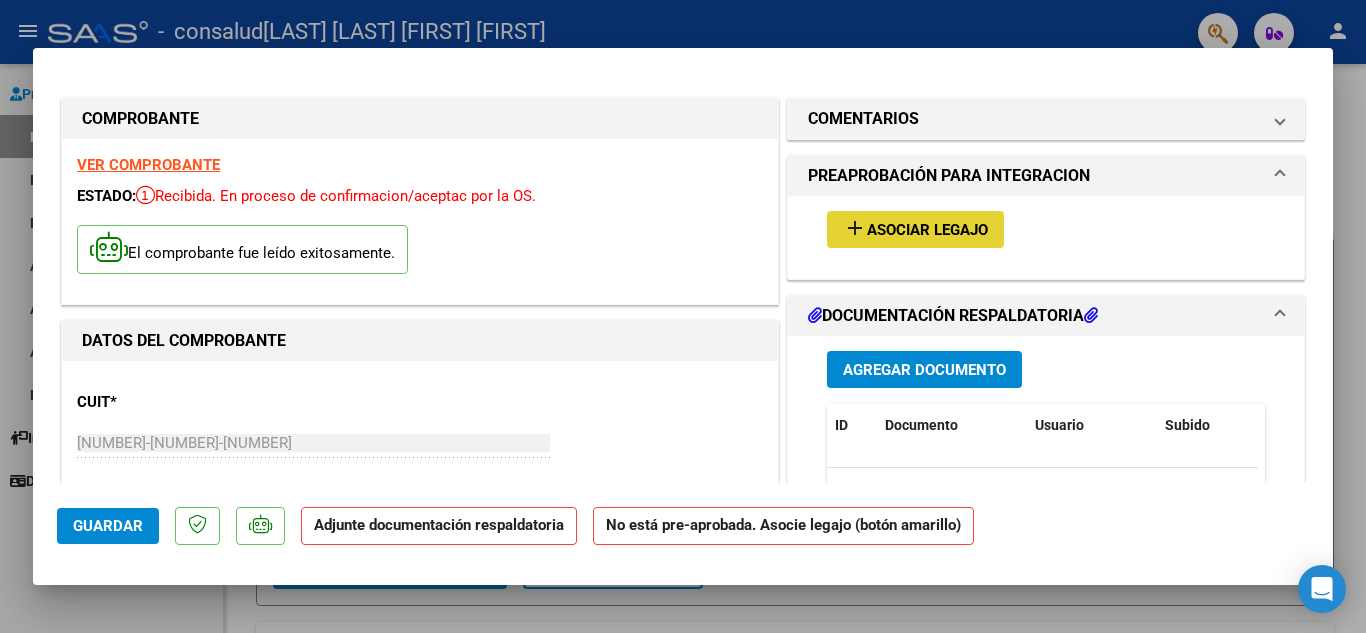 click on "Asociar Legajo" at bounding box center (927, 230) 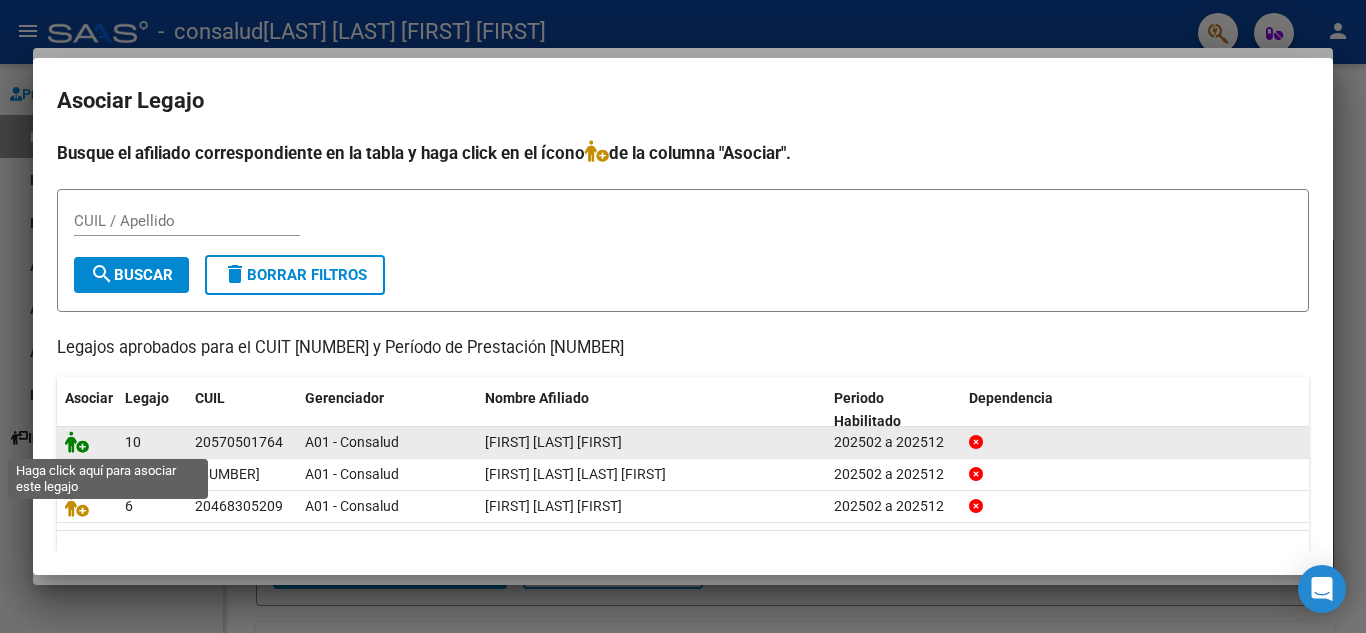 click 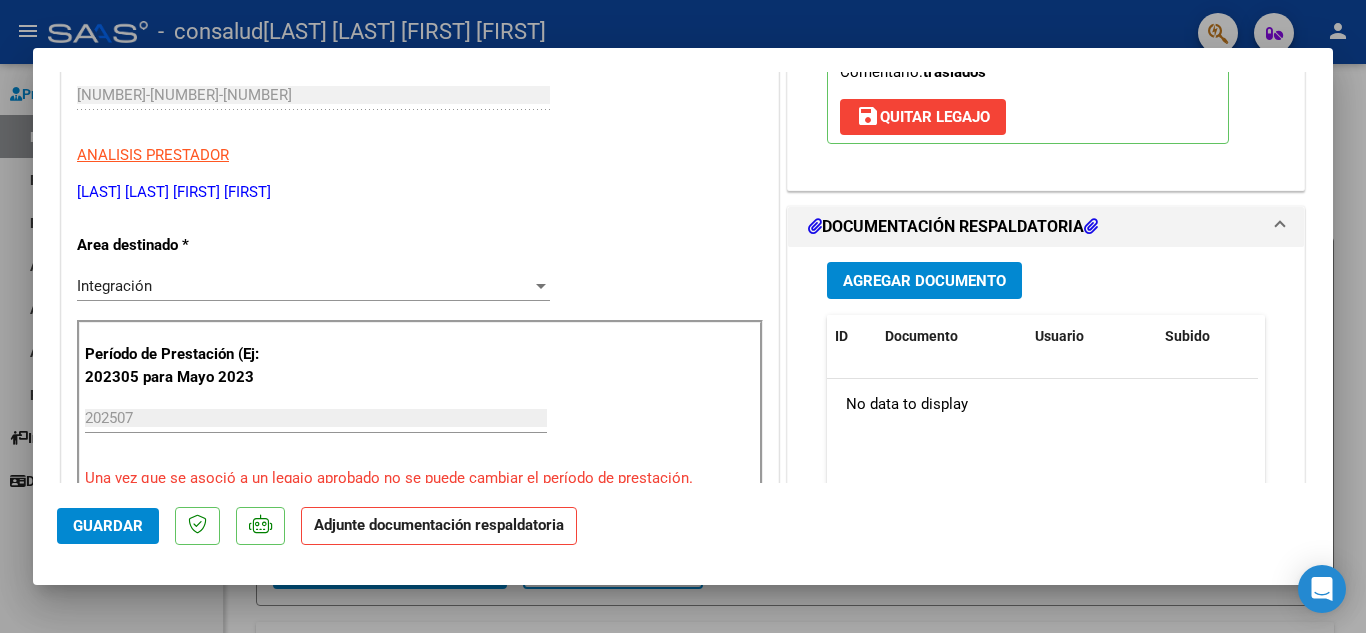 scroll, scrollTop: 300, scrollLeft: 0, axis: vertical 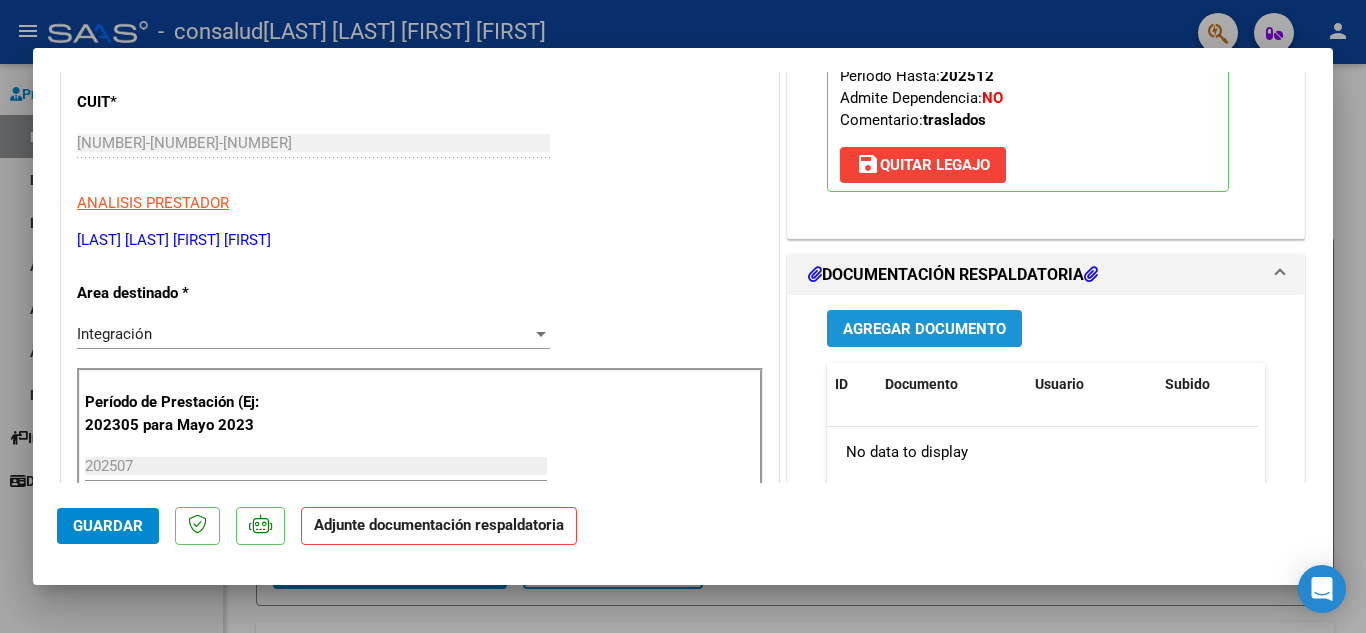 click on "Agregar Documento" at bounding box center (924, 329) 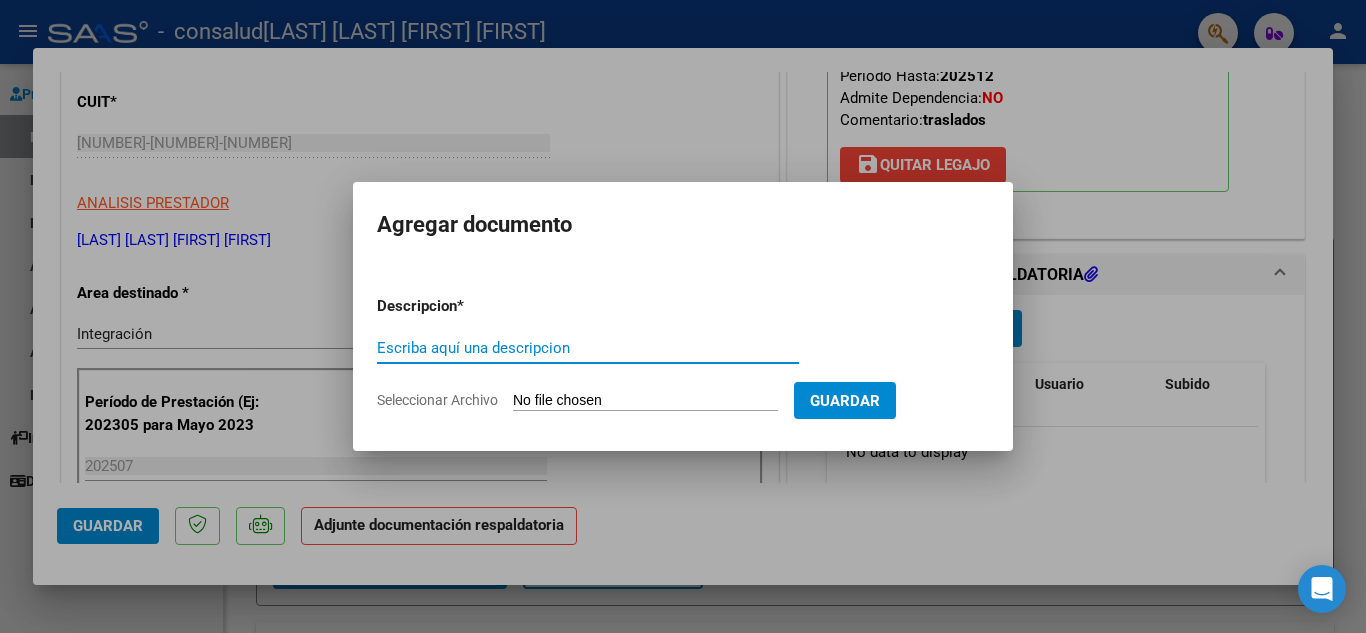 click on "Escriba aquí una descripcion" at bounding box center (588, 348) 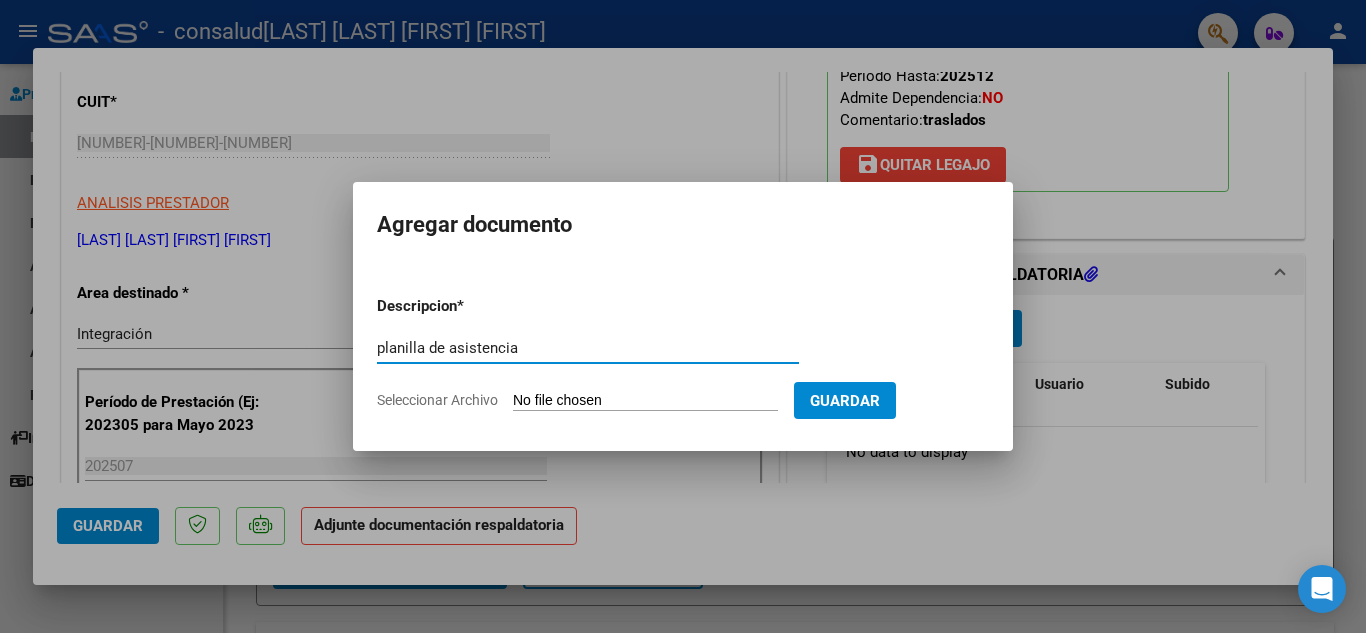 type on "planilla de asistencia" 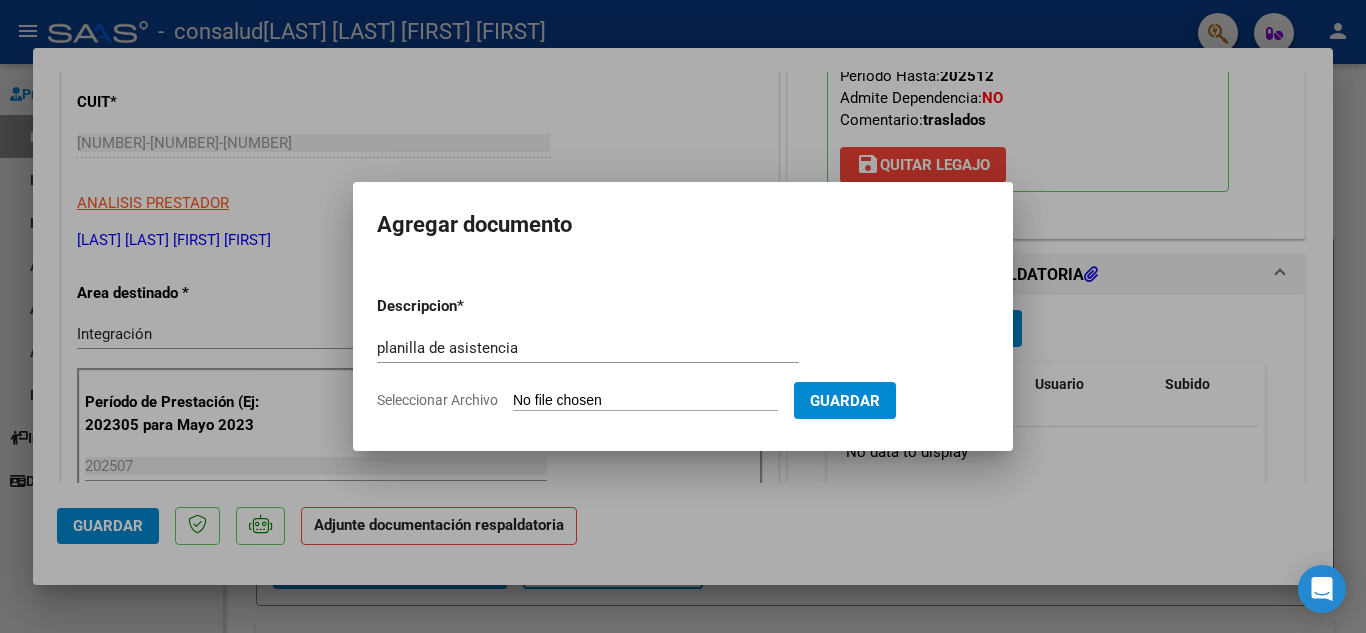 click on "Seleccionar Archivo" at bounding box center (645, 401) 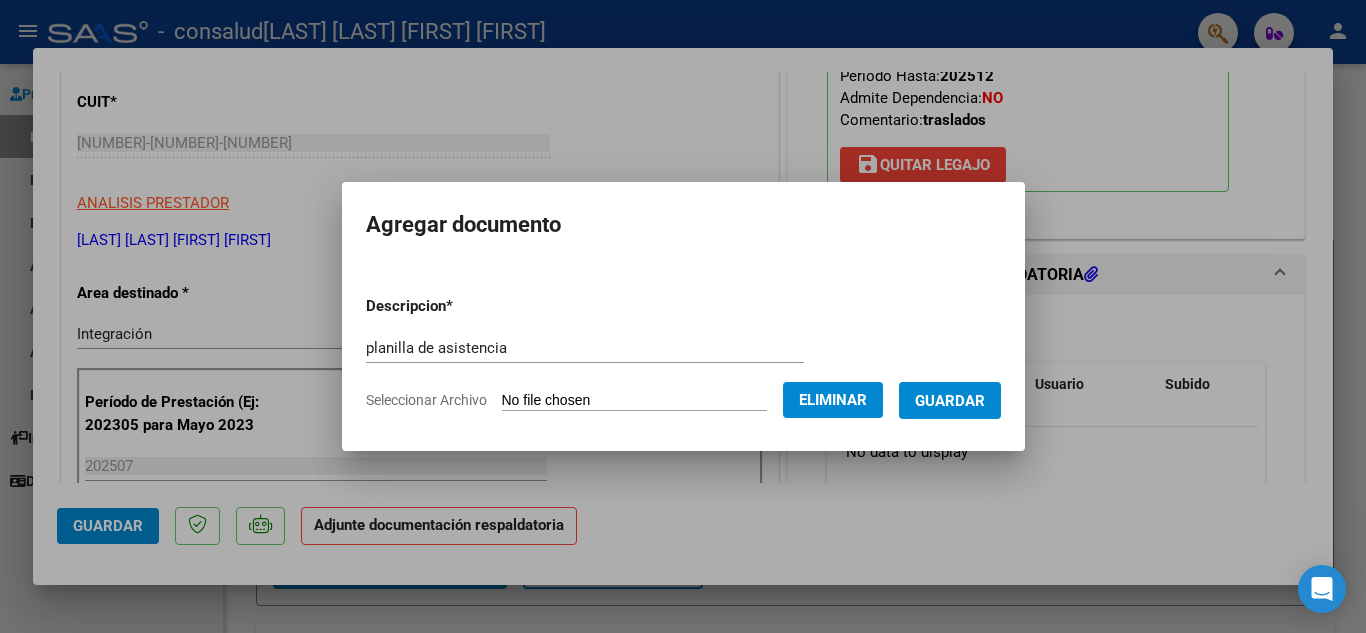 click on "Guardar" at bounding box center (950, 401) 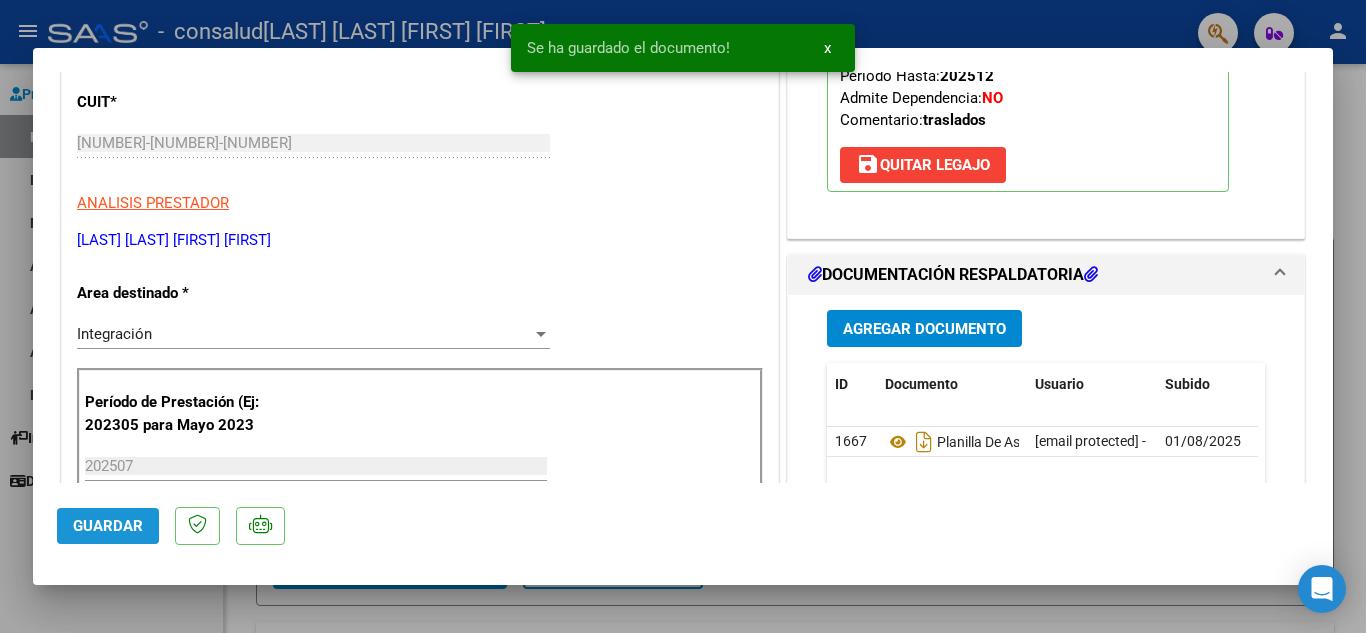click on "Guardar" 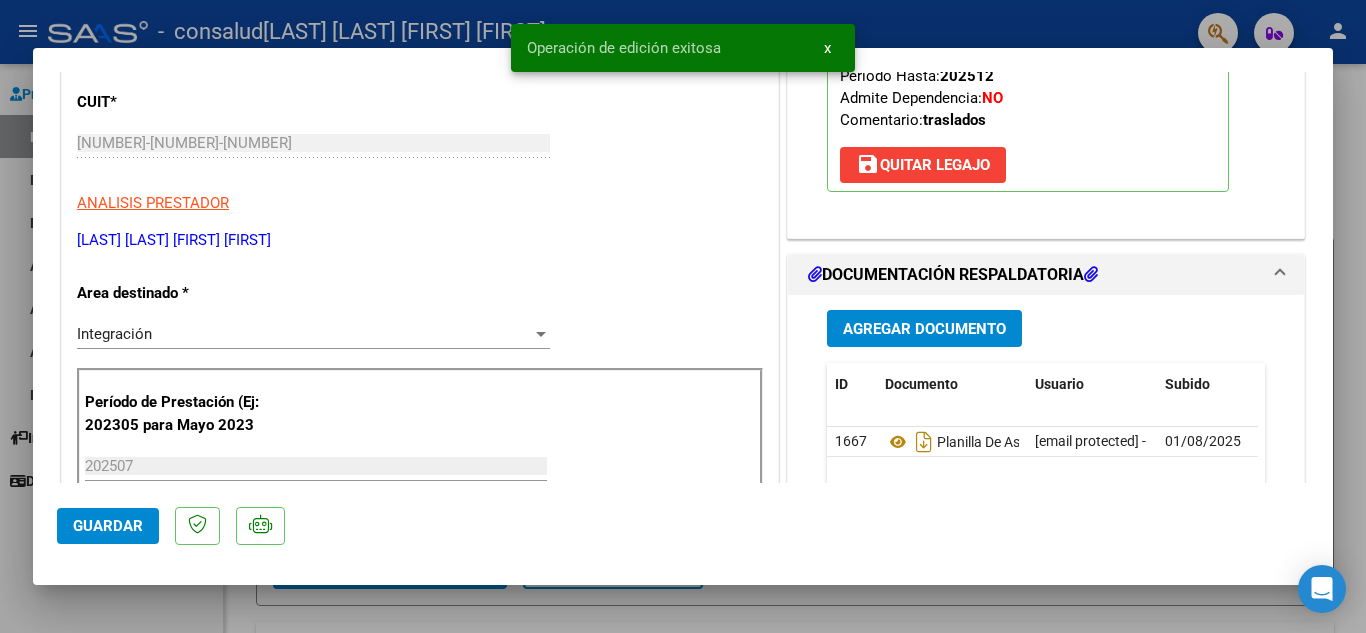 click at bounding box center (683, 316) 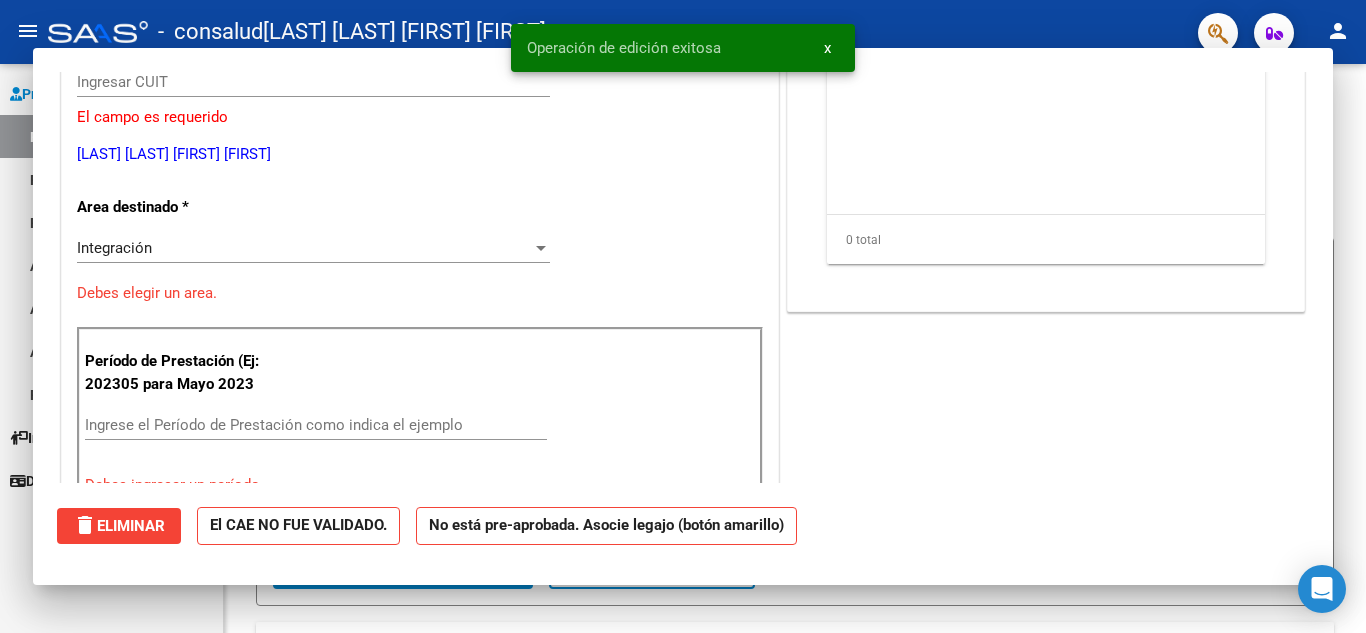 scroll, scrollTop: 239, scrollLeft: 0, axis: vertical 